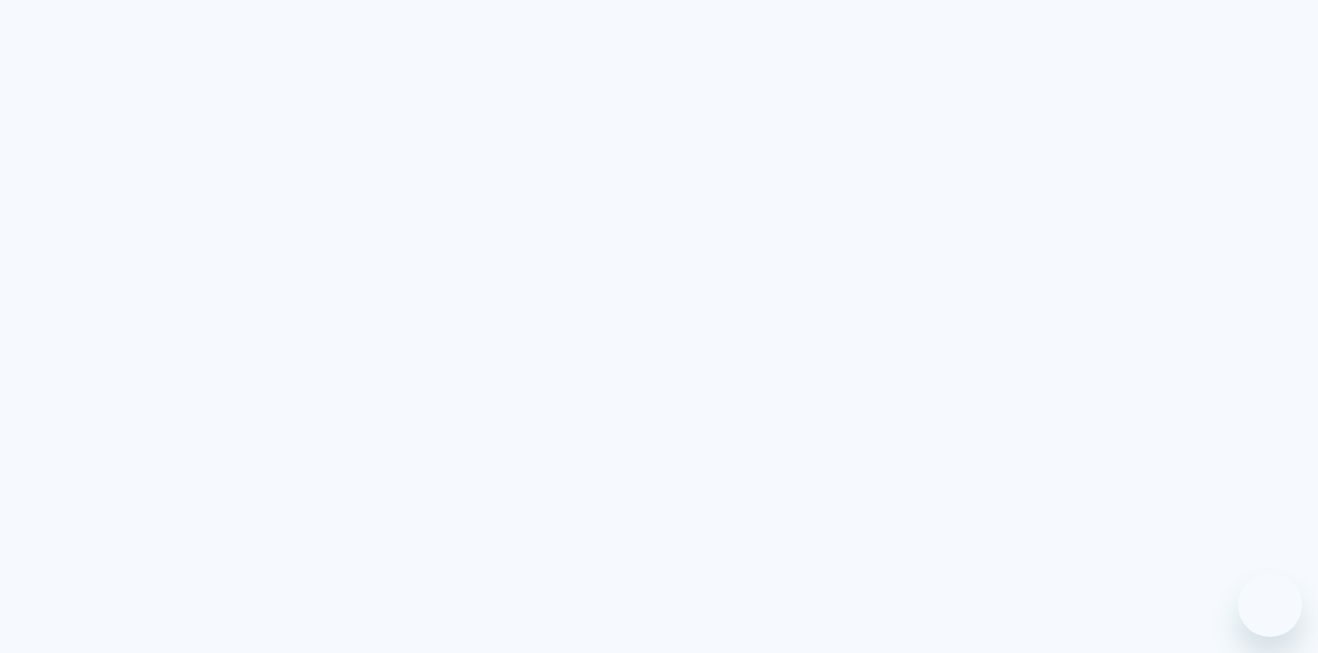 scroll, scrollTop: 0, scrollLeft: 0, axis: both 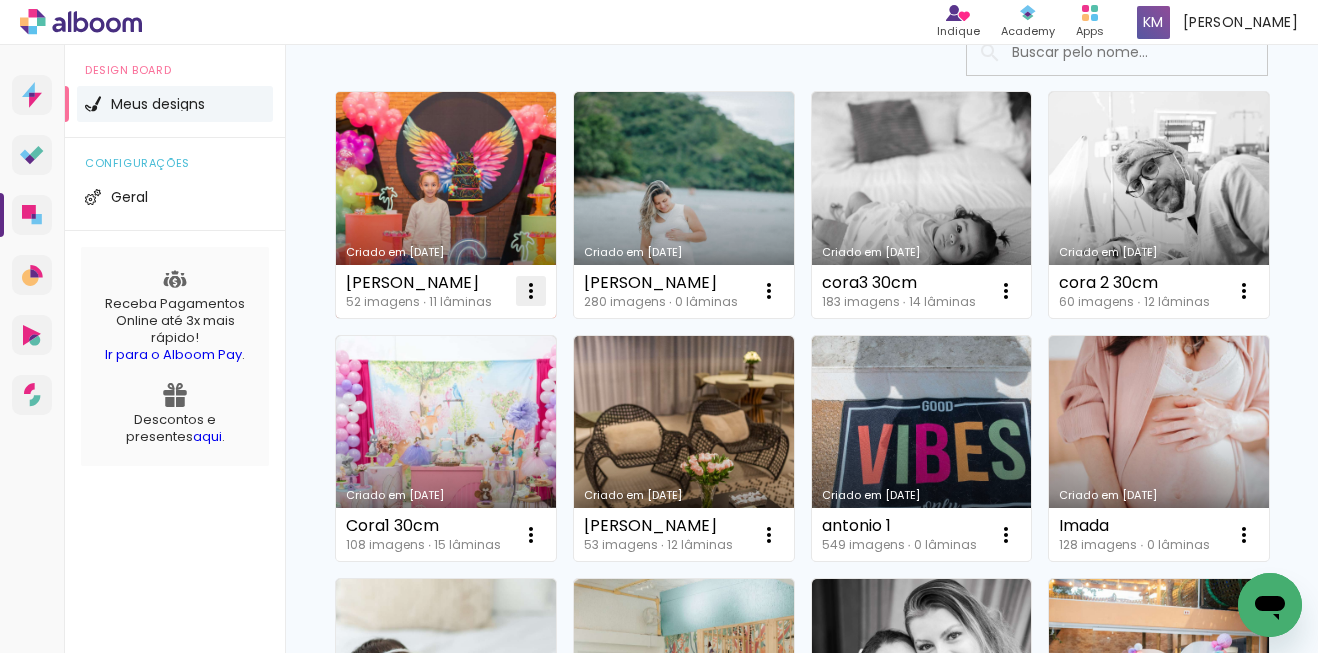 drag, startPoint x: 502, startPoint y: 291, endPoint x: 514, endPoint y: 300, distance: 15 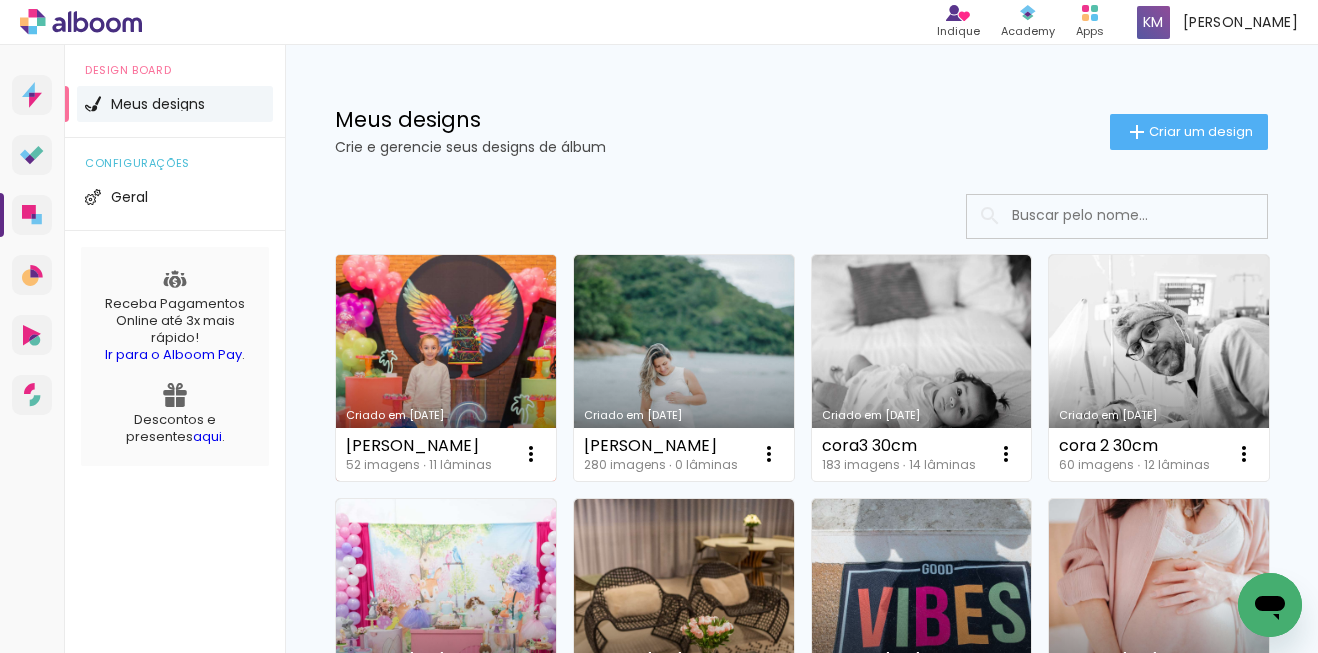 scroll, scrollTop: 115, scrollLeft: 0, axis: vertical 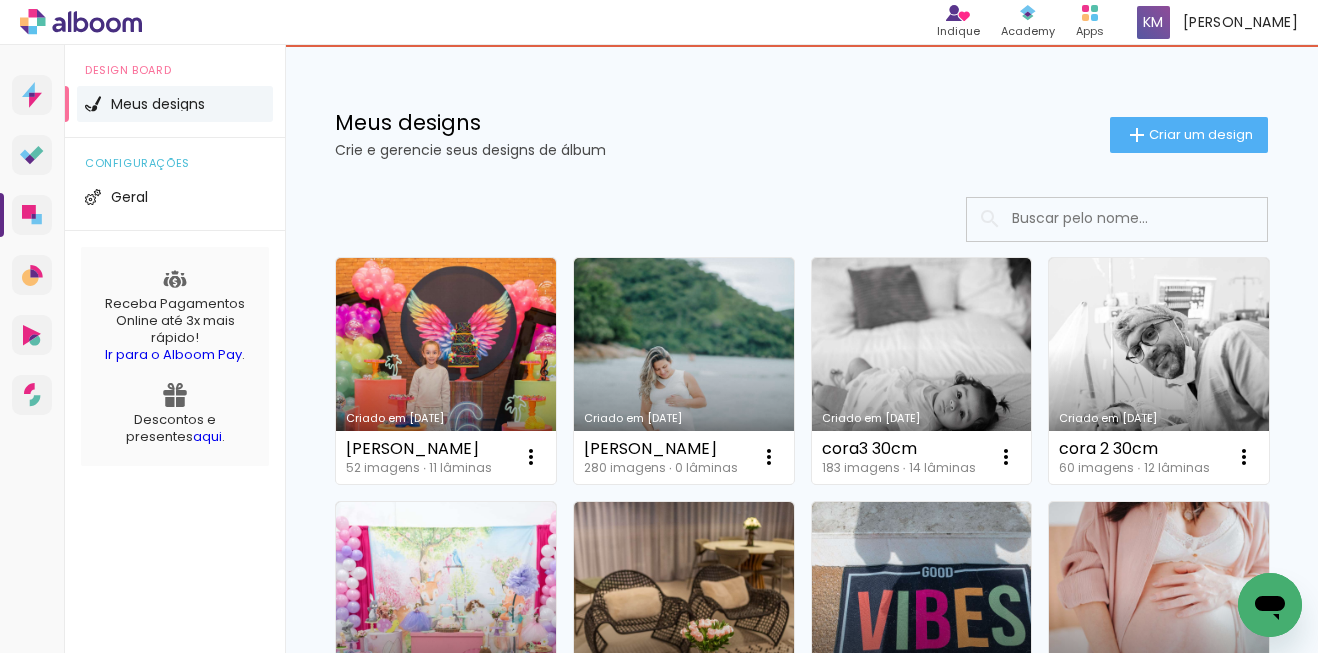 click 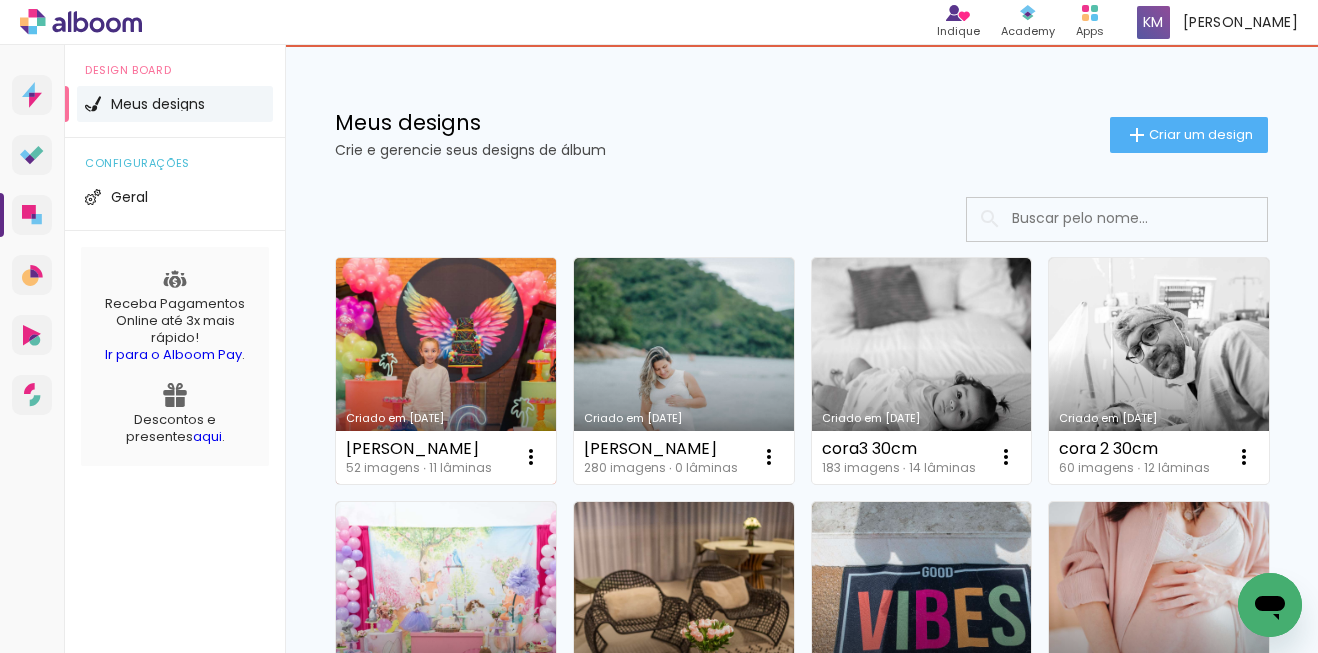 drag, startPoint x: 438, startPoint y: 442, endPoint x: 490, endPoint y: 448, distance: 52.34501 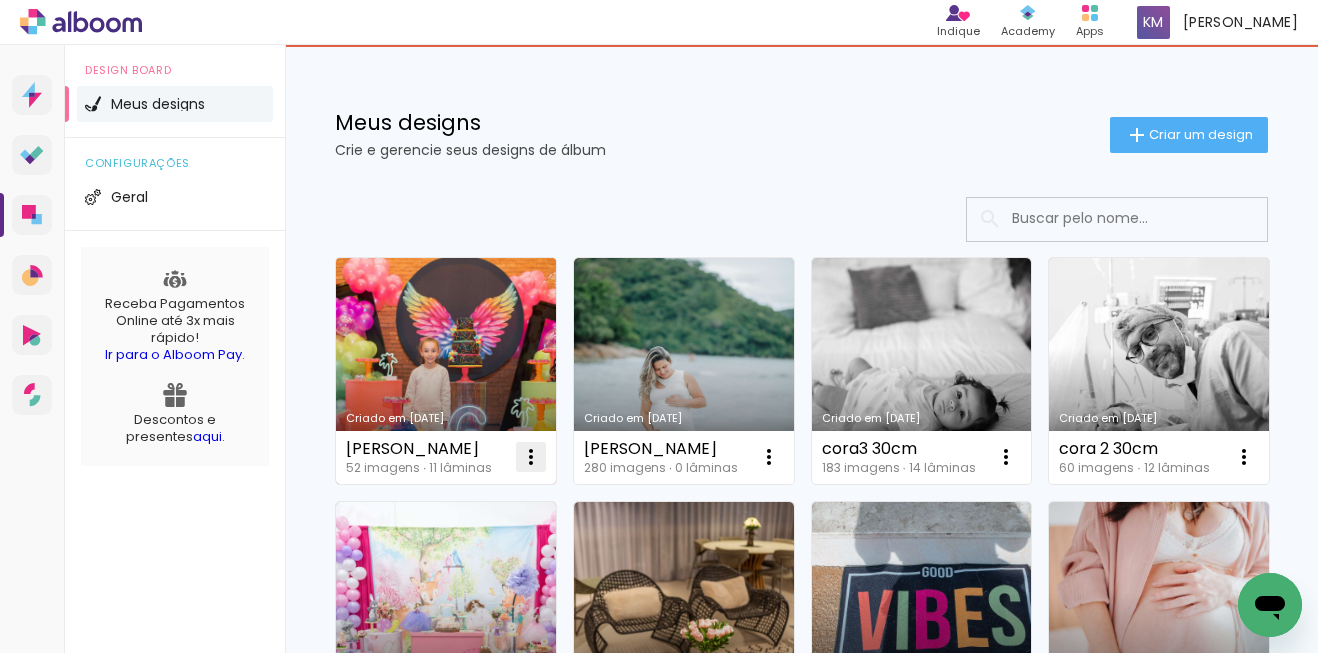 click at bounding box center [531, 457] 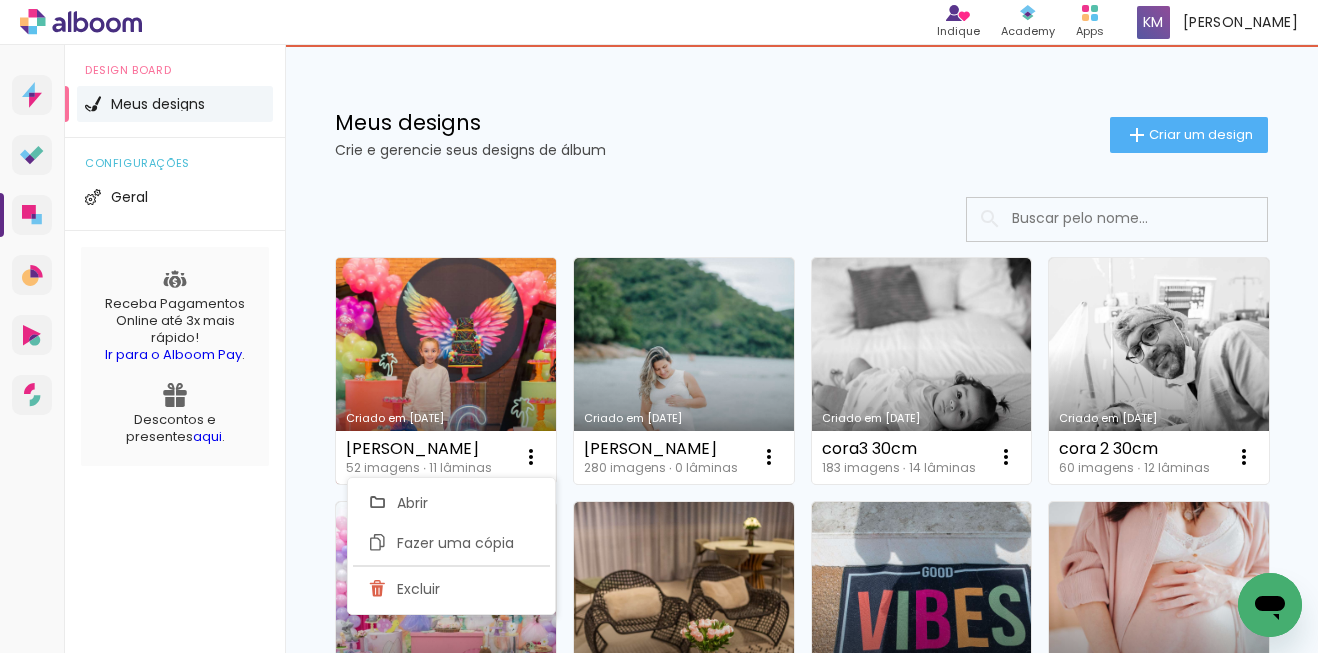 click on "[PERSON_NAME]  52 imagens  ∙ 11 lâminas  Abrir Fazer uma cópia Excluir" at bounding box center (446, 457) 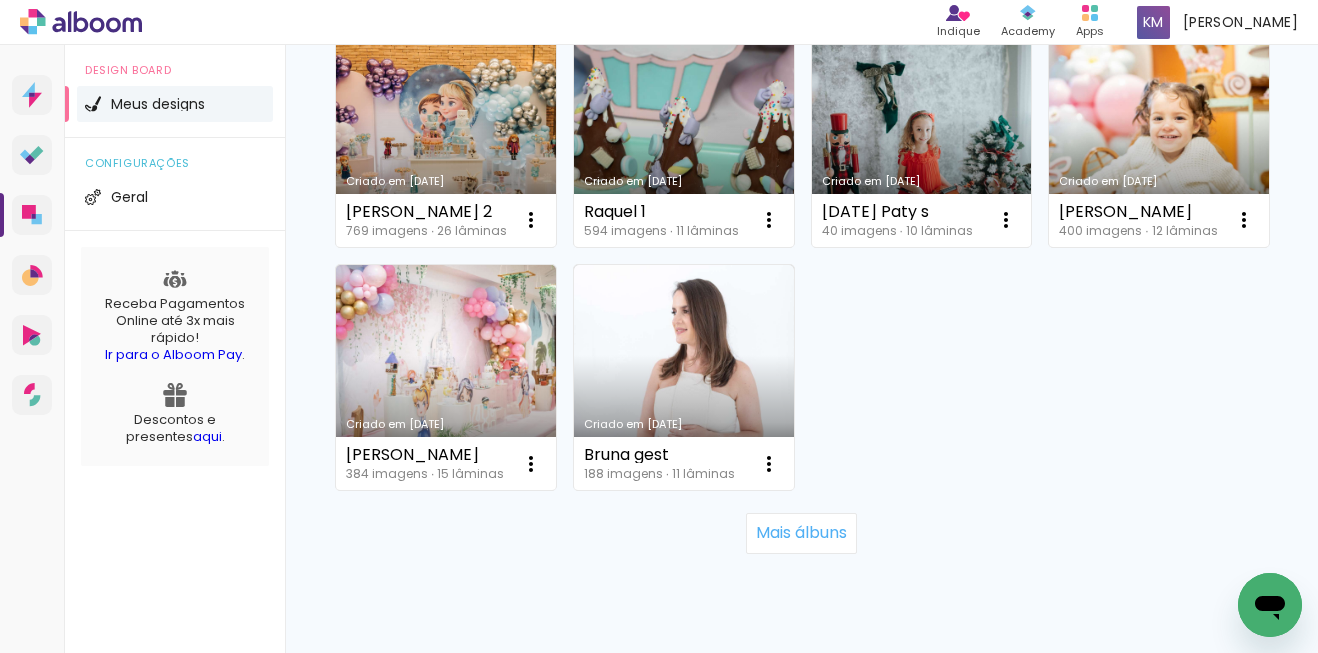 scroll, scrollTop: 1634, scrollLeft: 0, axis: vertical 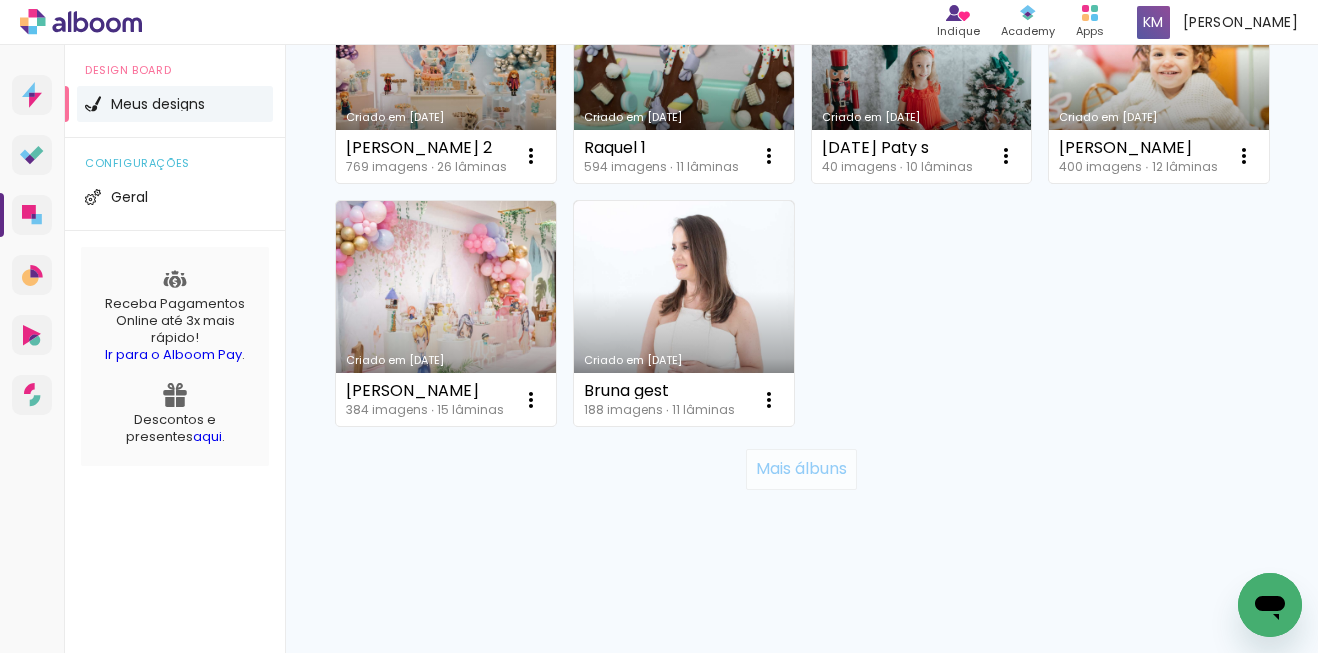 click on "Mais álbuns" 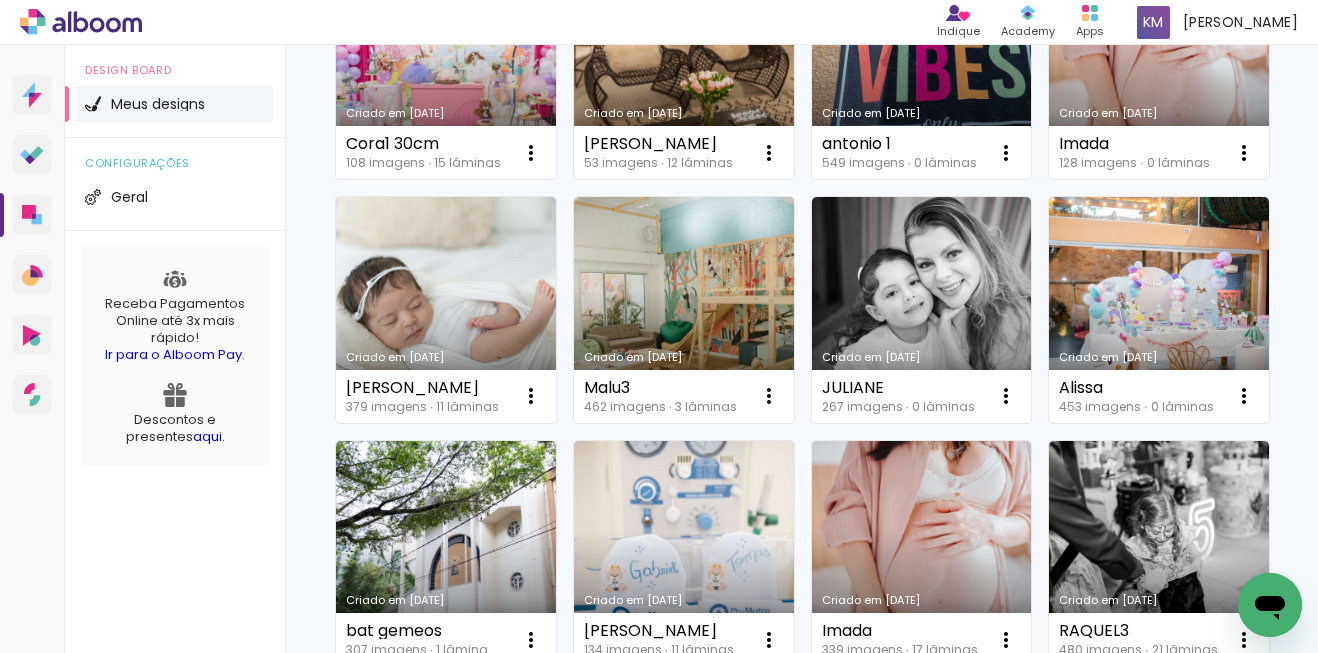 scroll, scrollTop: 729, scrollLeft: 0, axis: vertical 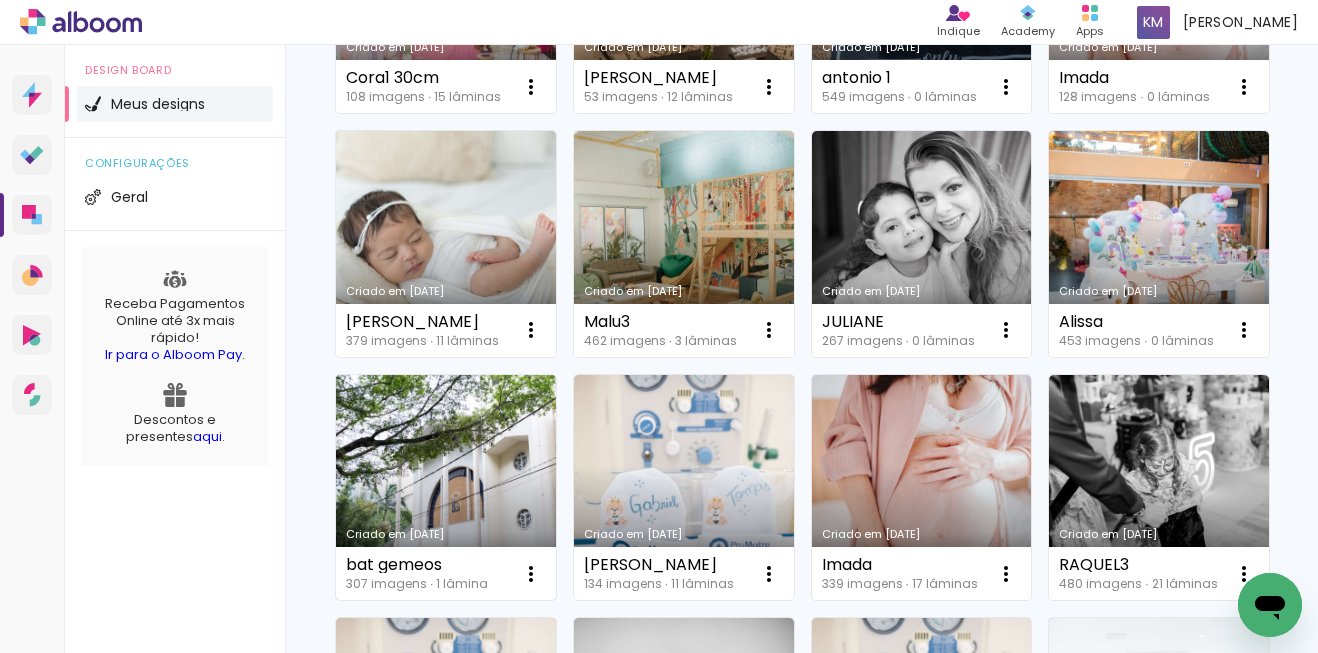 click on "Criado em [DATE]" at bounding box center [446, 488] 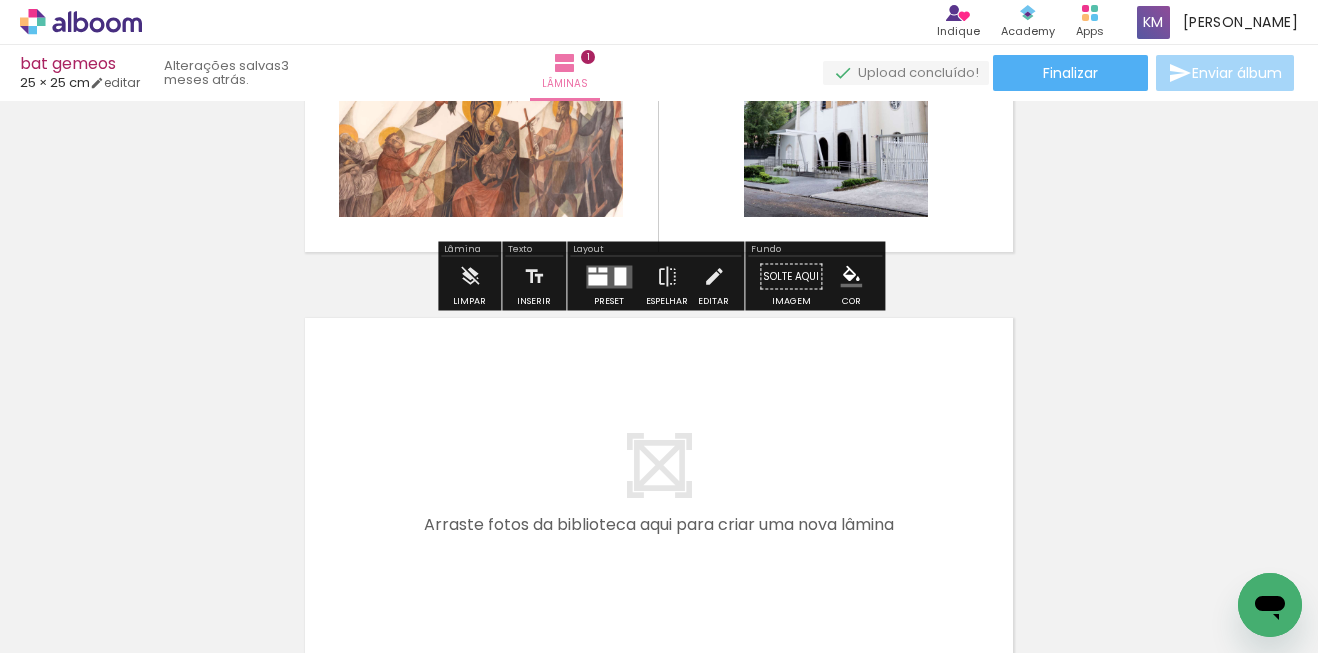 scroll, scrollTop: 0, scrollLeft: 0, axis: both 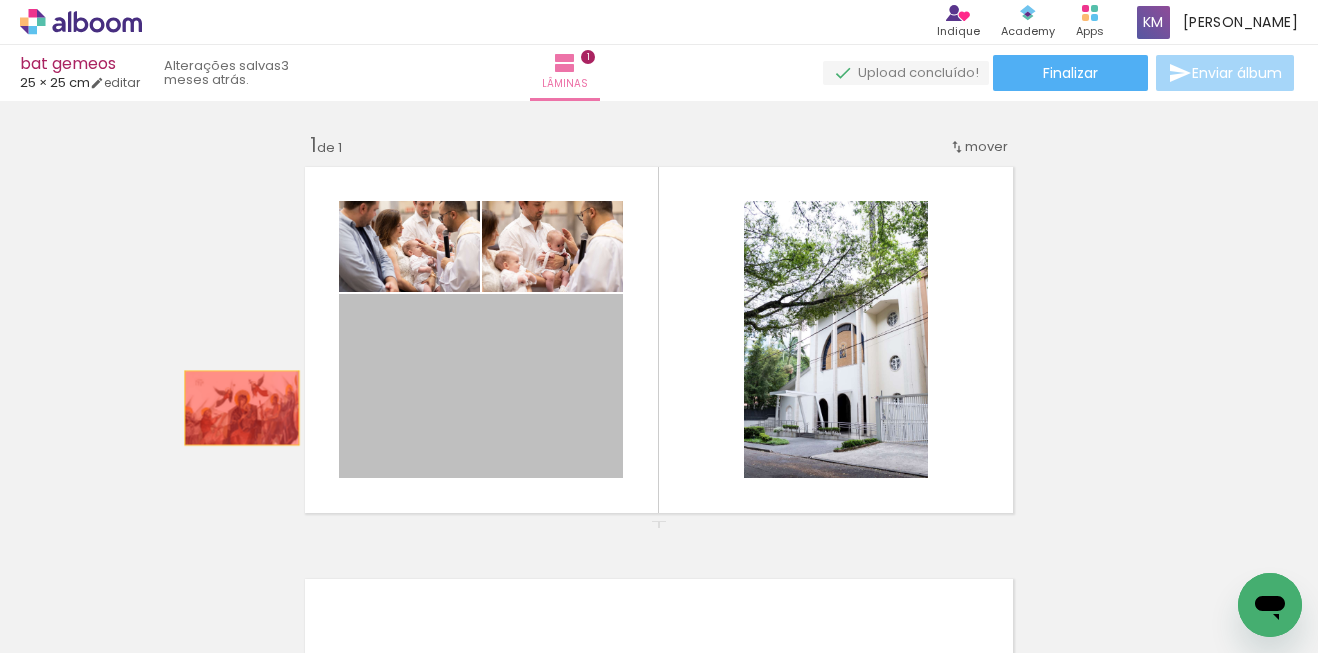 drag, startPoint x: 396, startPoint y: 430, endPoint x: 228, endPoint y: 400, distance: 170.65755 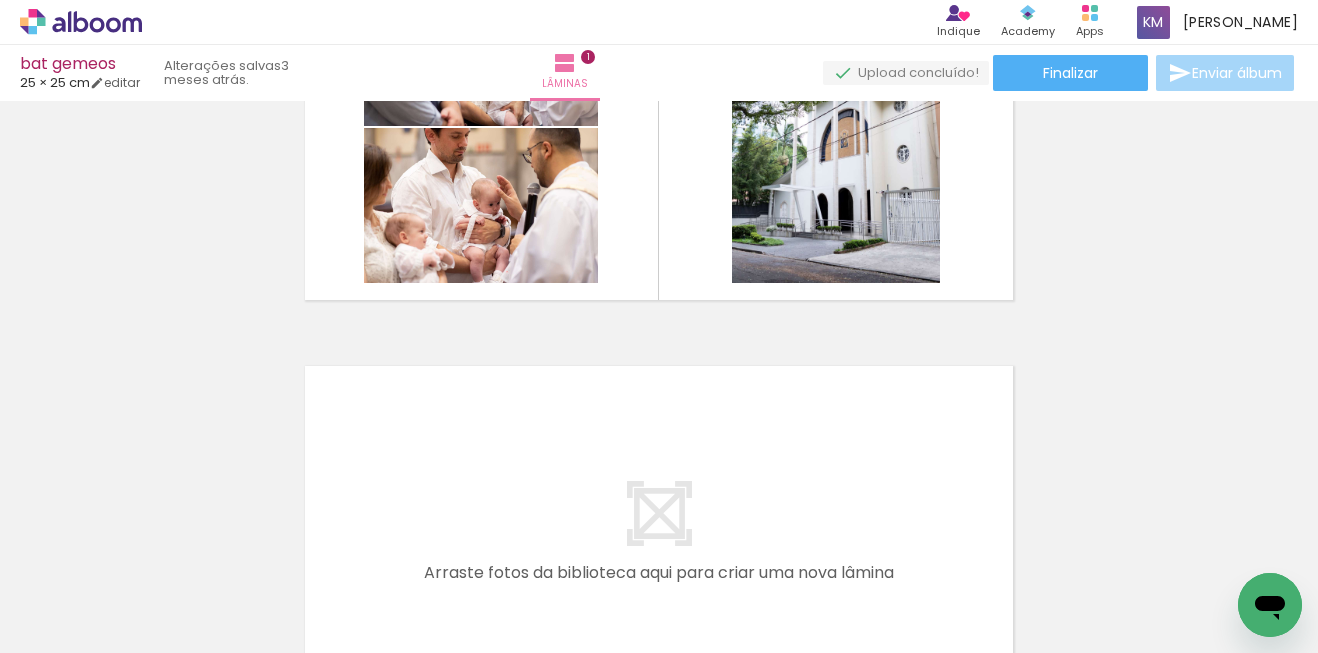 scroll, scrollTop: 221, scrollLeft: 0, axis: vertical 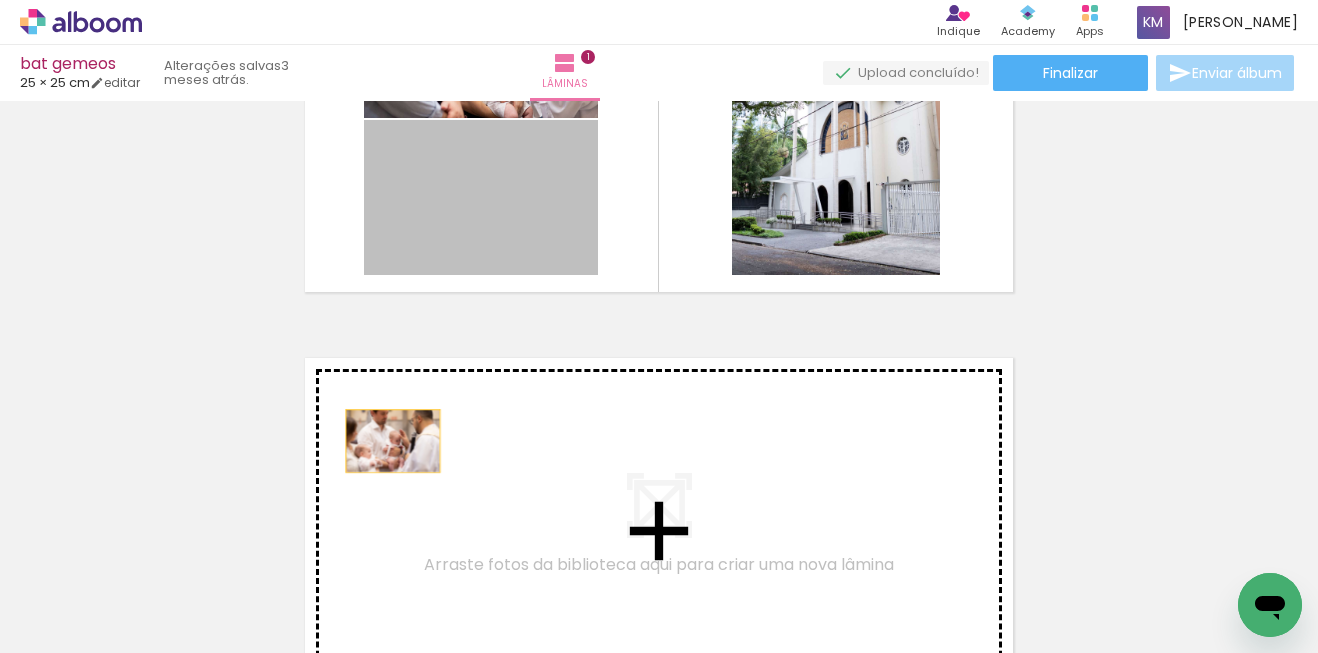 drag, startPoint x: 391, startPoint y: 232, endPoint x: 386, endPoint y: 482, distance: 250.04999 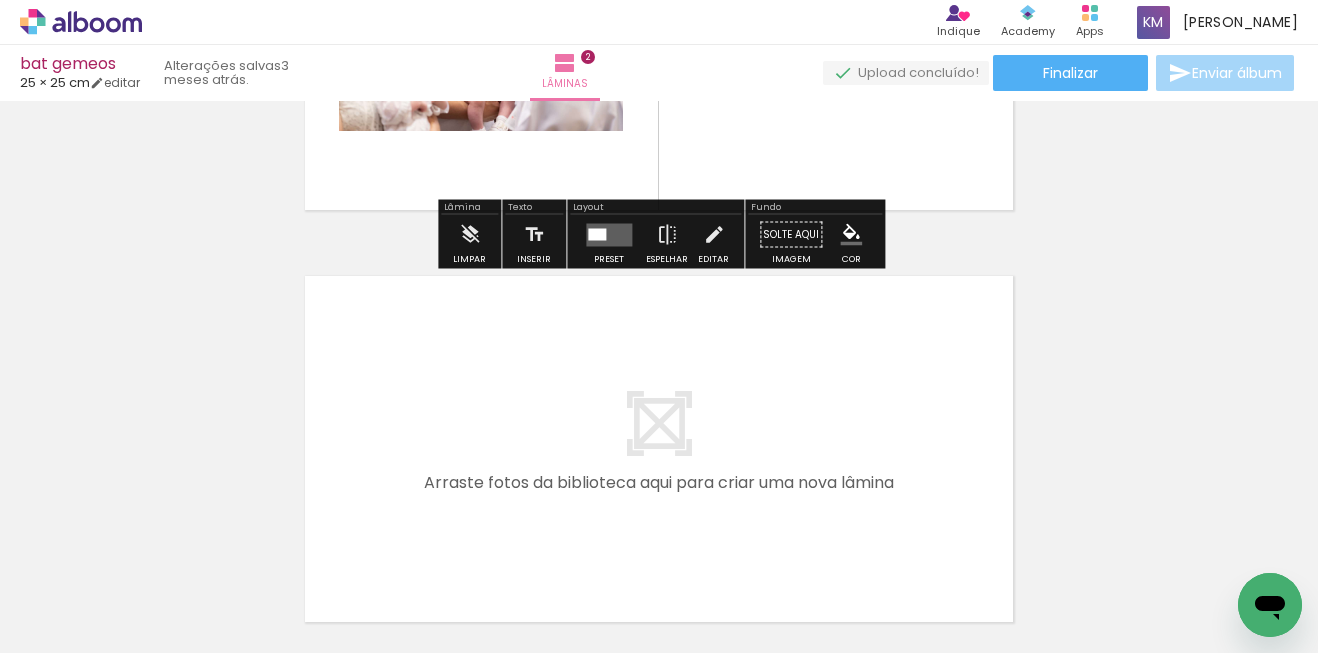 scroll, scrollTop: 680, scrollLeft: 0, axis: vertical 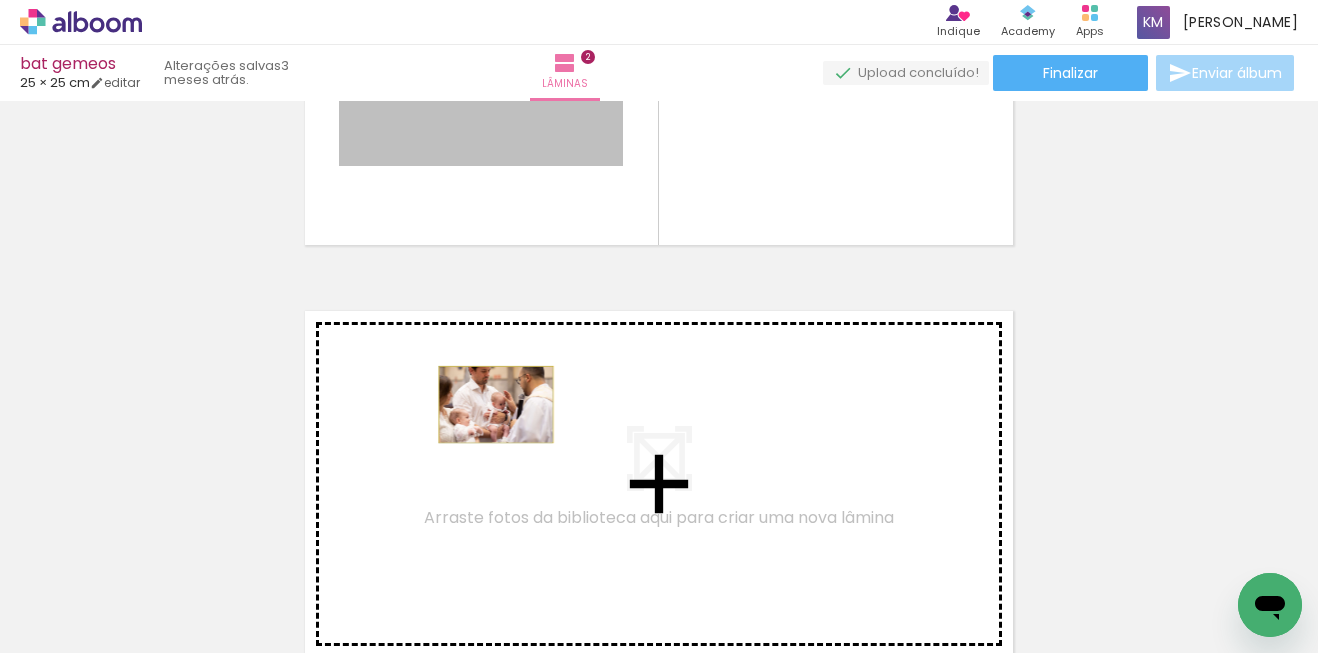 drag, startPoint x: 473, startPoint y: 141, endPoint x: 496, endPoint y: 404, distance: 264.00378 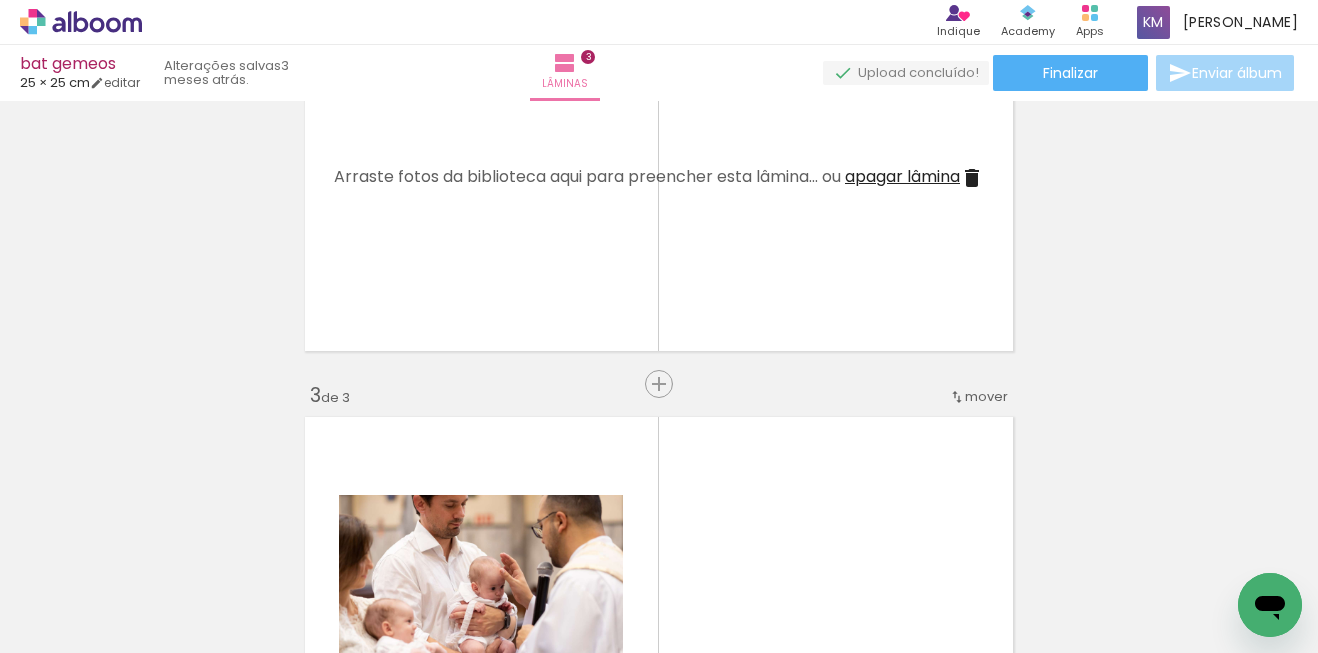 scroll, scrollTop: 616, scrollLeft: 0, axis: vertical 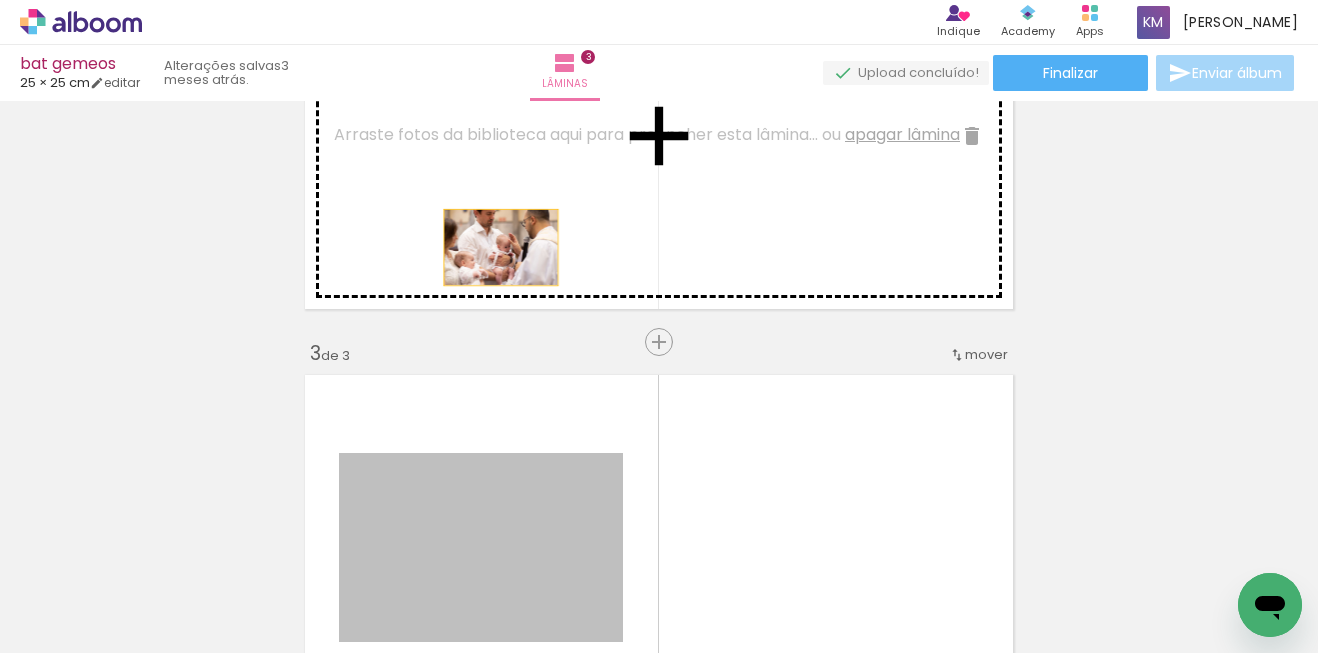 drag, startPoint x: 493, startPoint y: 496, endPoint x: 511, endPoint y: 232, distance: 264.6129 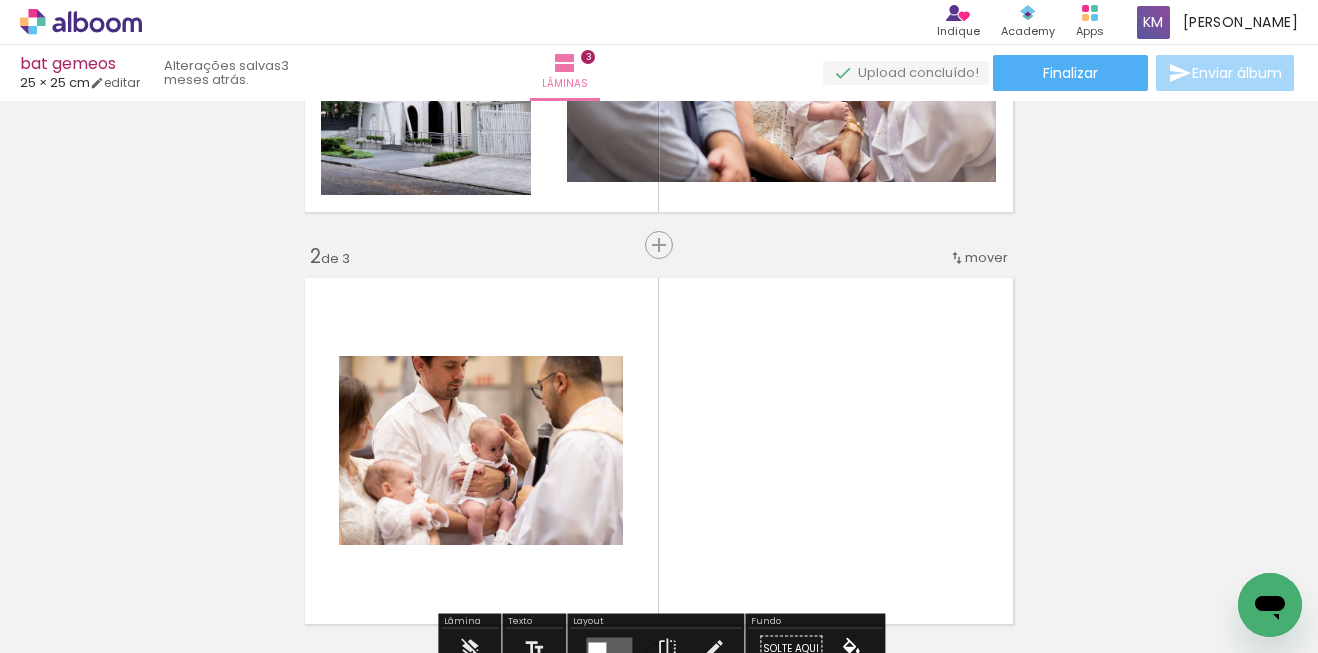 scroll, scrollTop: 278, scrollLeft: 0, axis: vertical 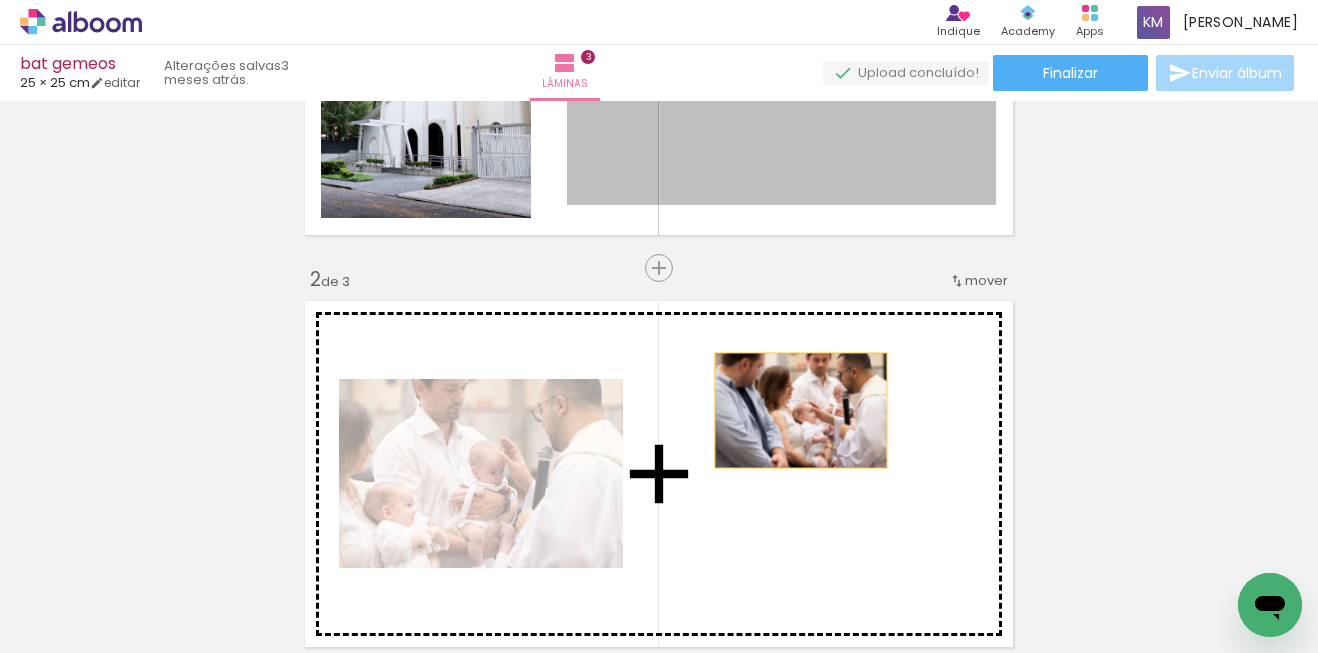 drag, startPoint x: 767, startPoint y: 134, endPoint x: 801, endPoint y: 410, distance: 278.0863 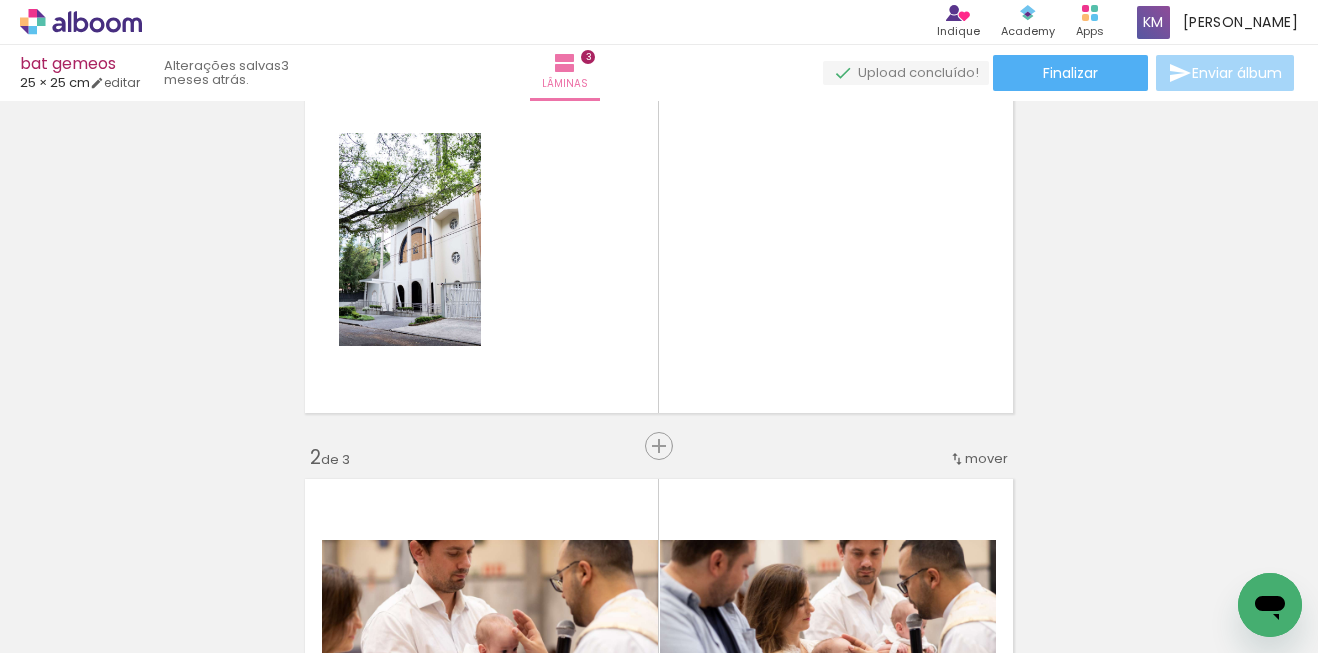 scroll, scrollTop: 67, scrollLeft: 0, axis: vertical 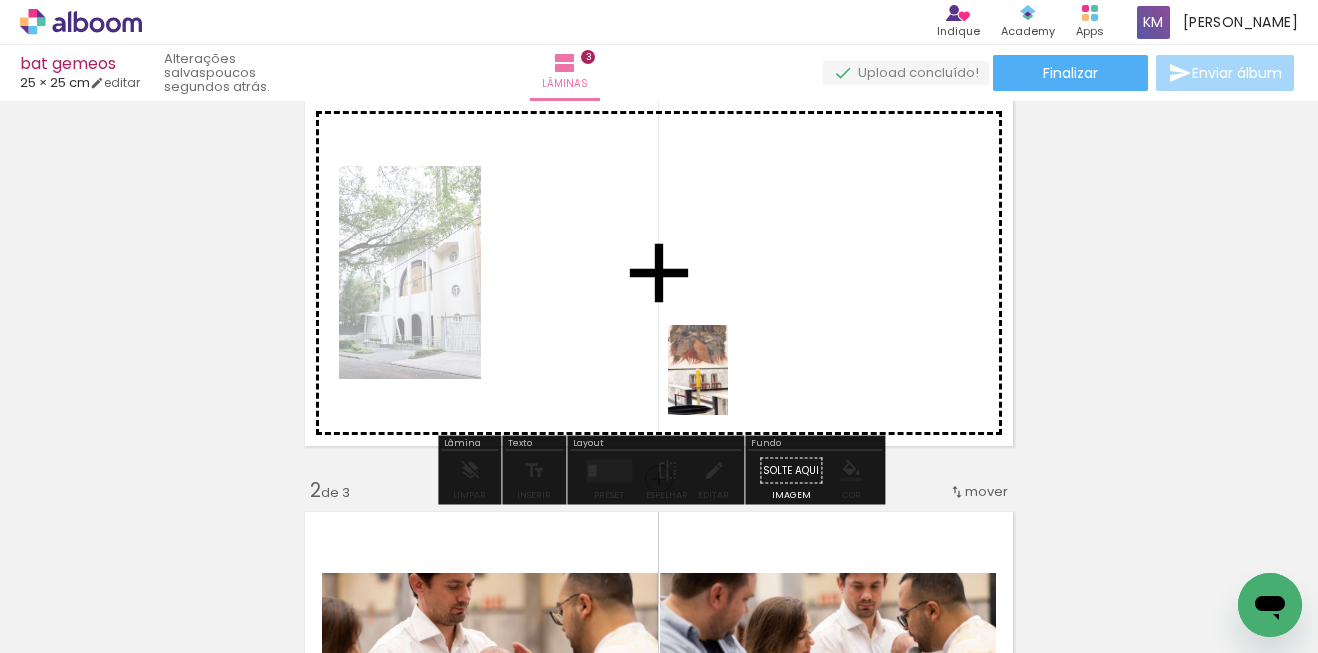 drag, startPoint x: 683, startPoint y: 578, endPoint x: 728, endPoint y: 385, distance: 198.17668 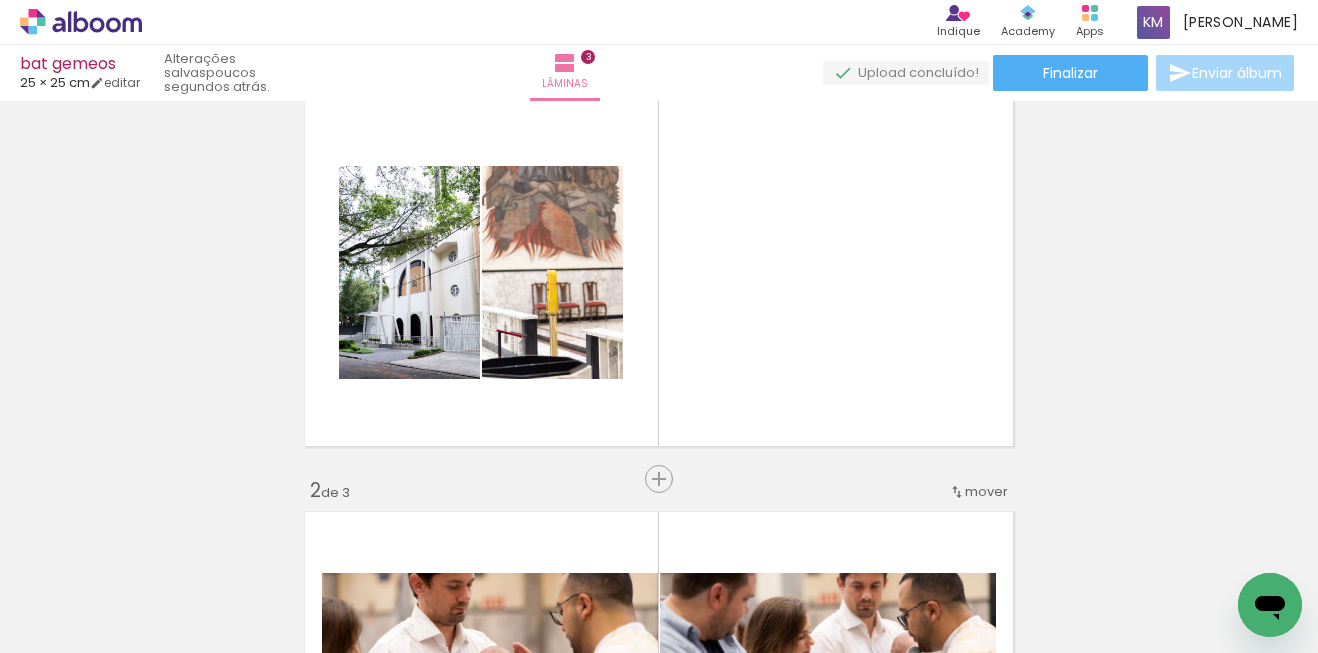 scroll, scrollTop: 0, scrollLeft: 3570, axis: horizontal 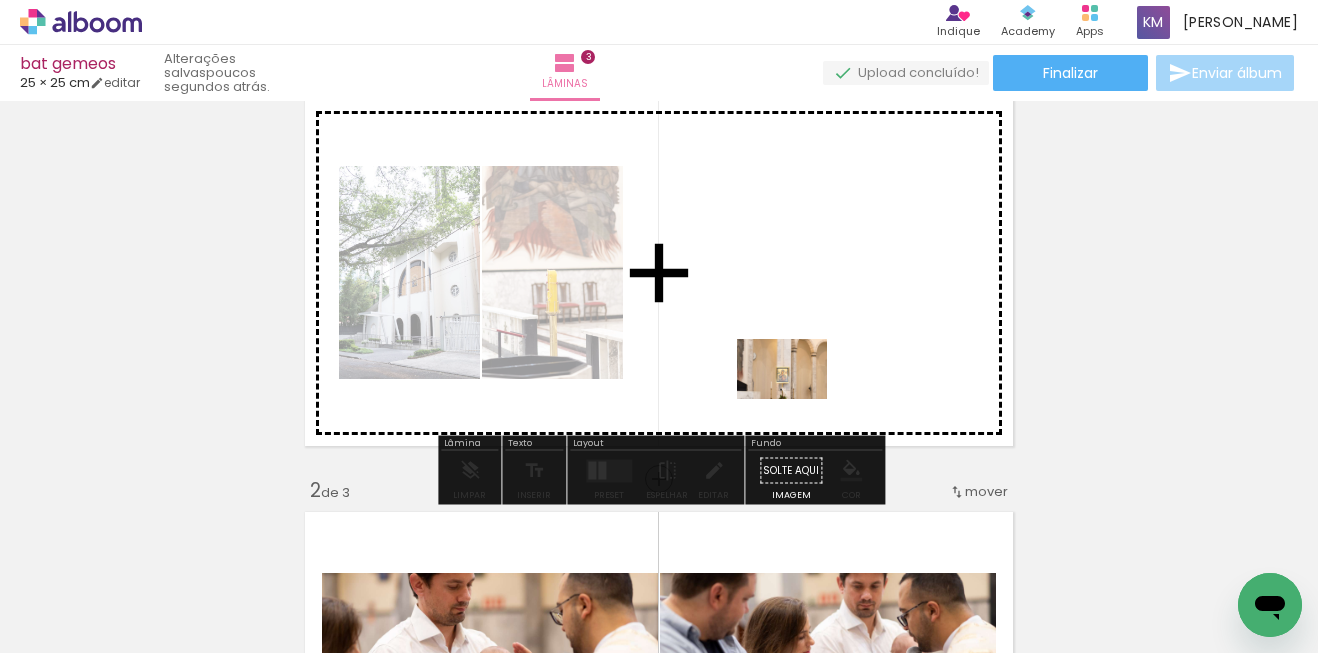 drag, startPoint x: 769, startPoint y: 581, endPoint x: 799, endPoint y: 396, distance: 187.41664 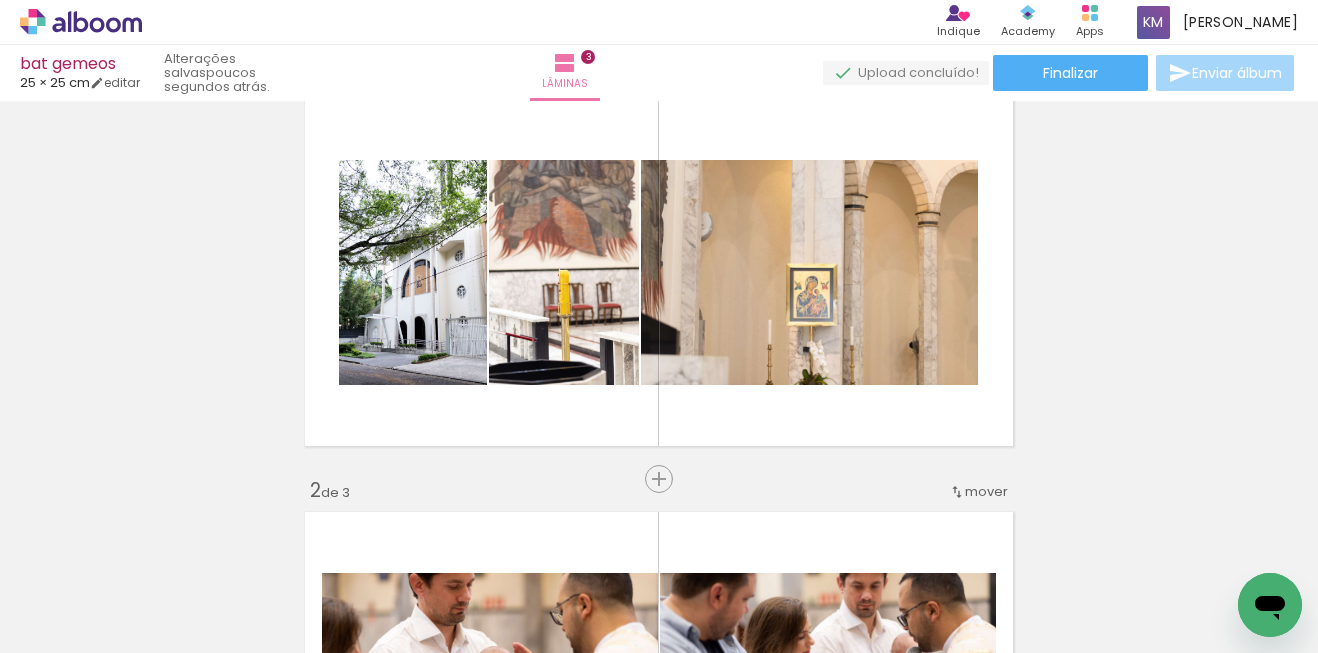 scroll, scrollTop: 0, scrollLeft: 7234, axis: horizontal 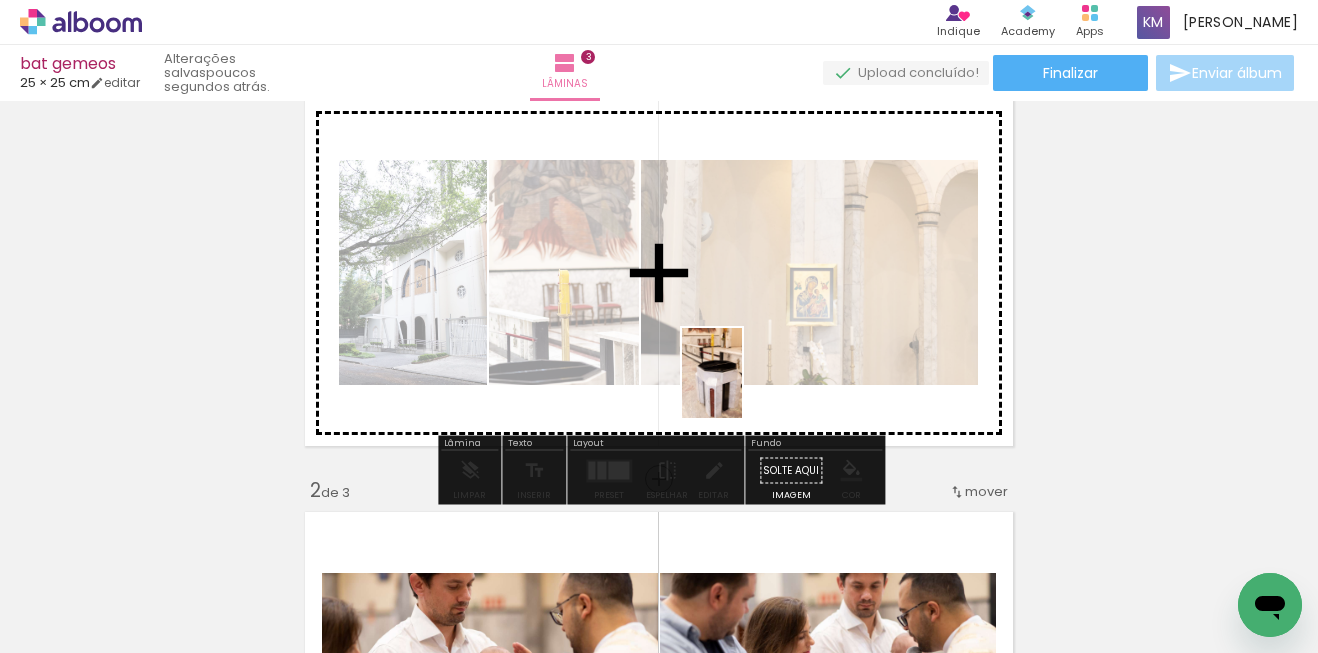 drag, startPoint x: 605, startPoint y: 595, endPoint x: 742, endPoint y: 388, distance: 248.22974 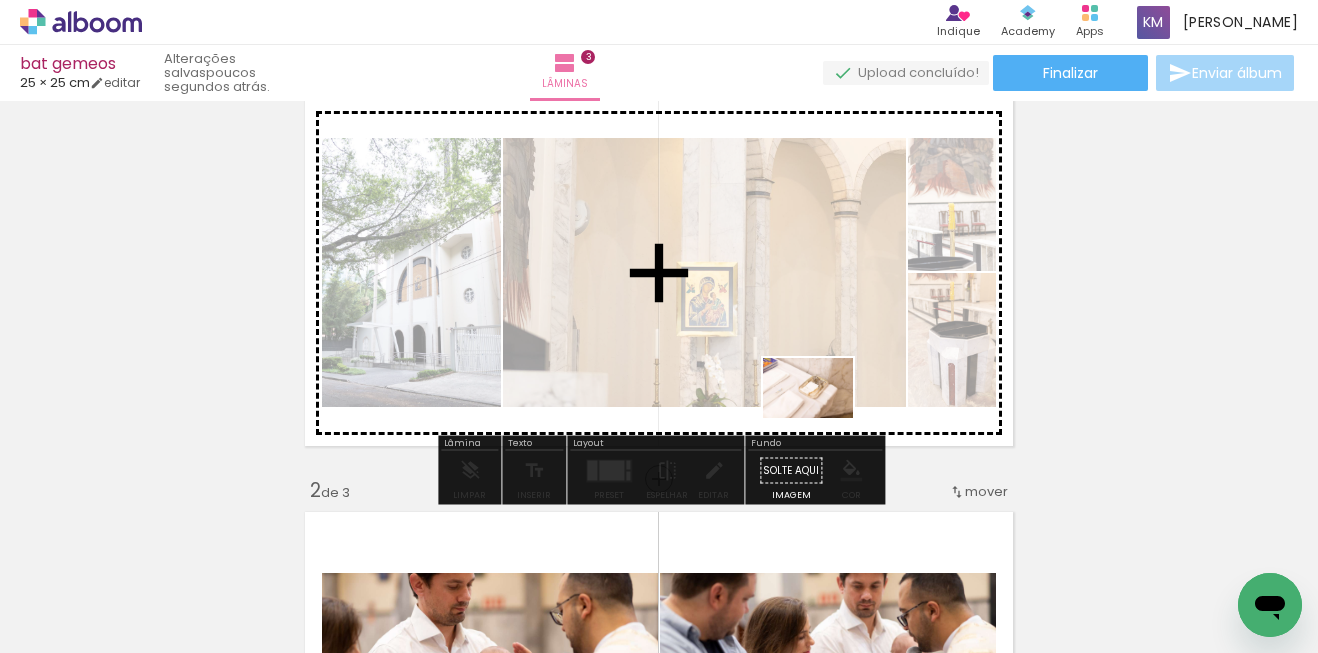 drag, startPoint x: 716, startPoint y: 594, endPoint x: 823, endPoint y: 418, distance: 205.9733 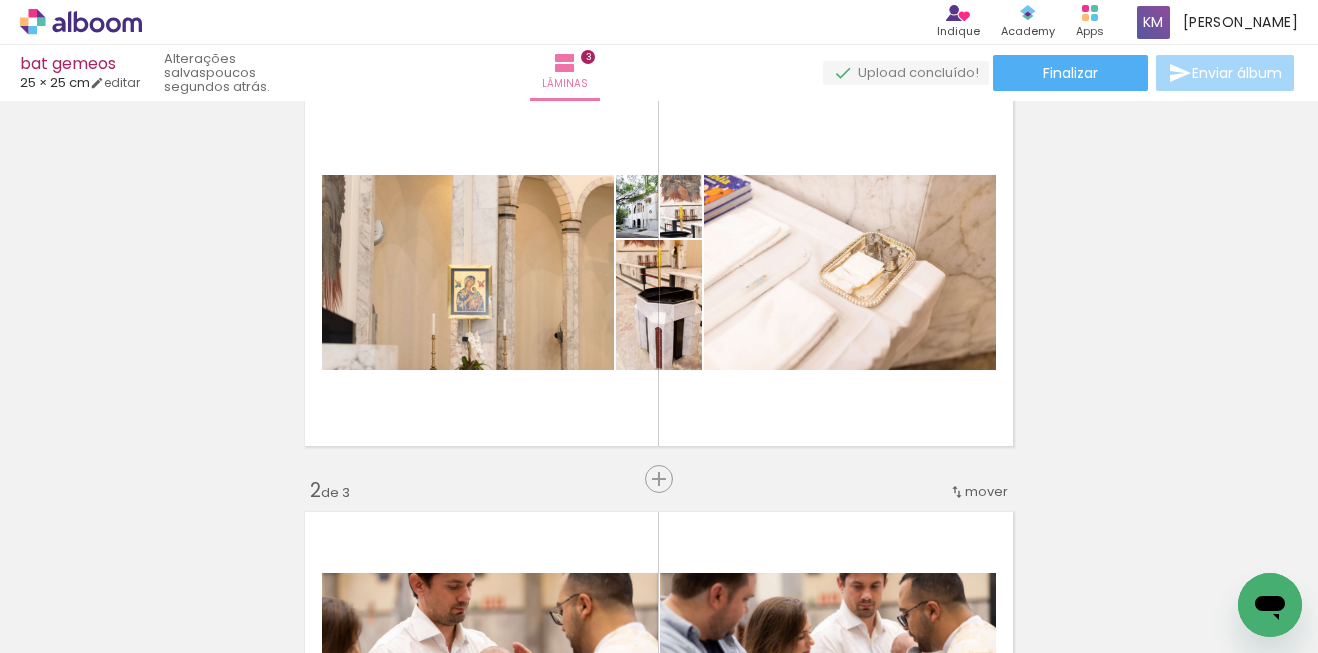 scroll, scrollTop: 0, scrollLeft: 8160, axis: horizontal 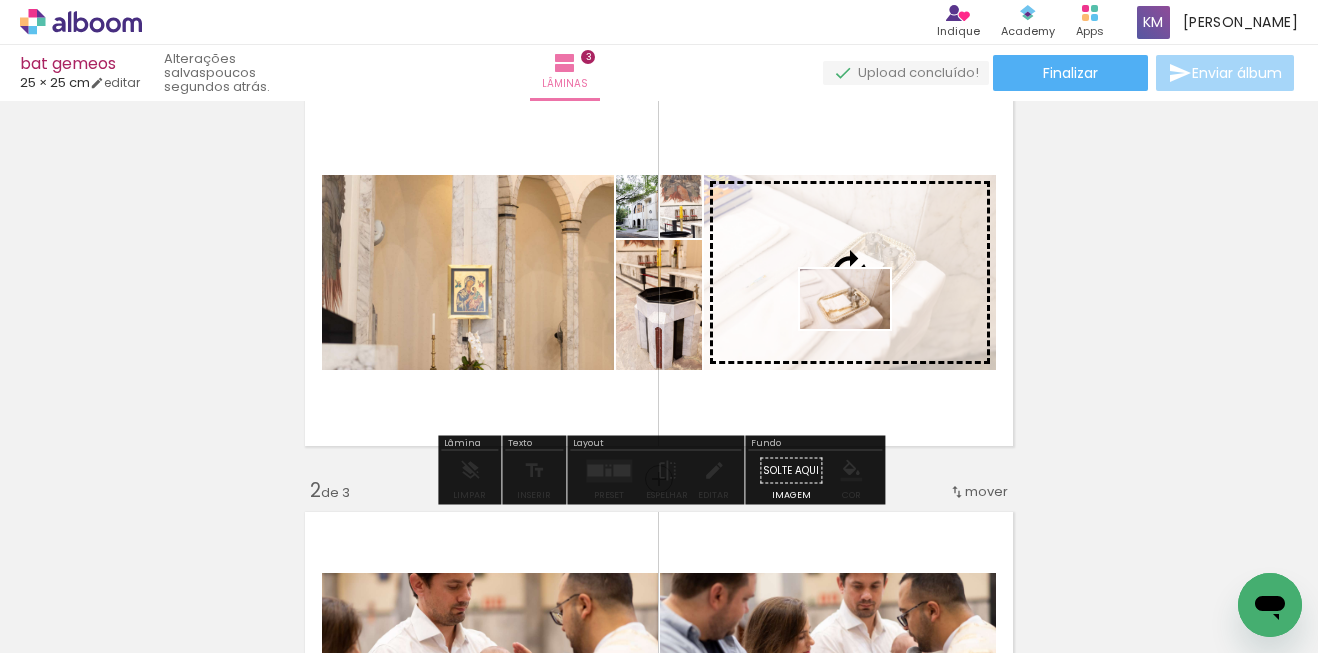 drag, startPoint x: 687, startPoint y: 592, endPoint x: 860, endPoint y: 329, distance: 314.79834 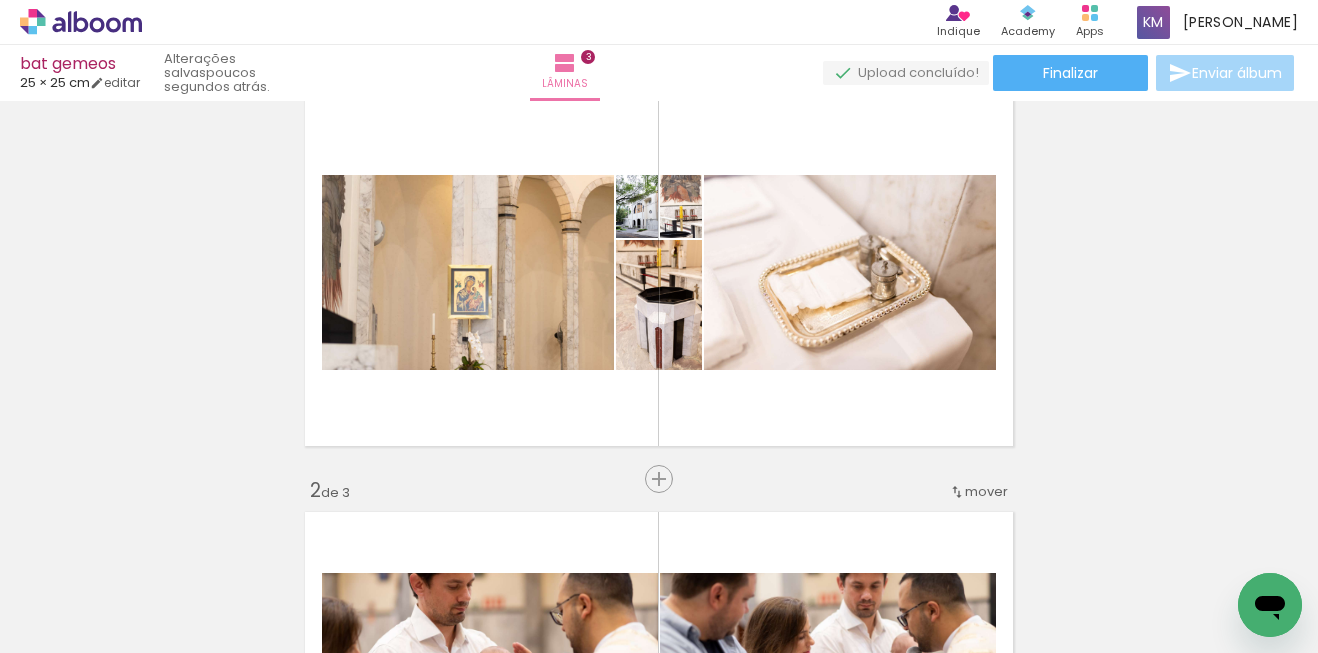 scroll, scrollTop: 0, scrollLeft: 11020, axis: horizontal 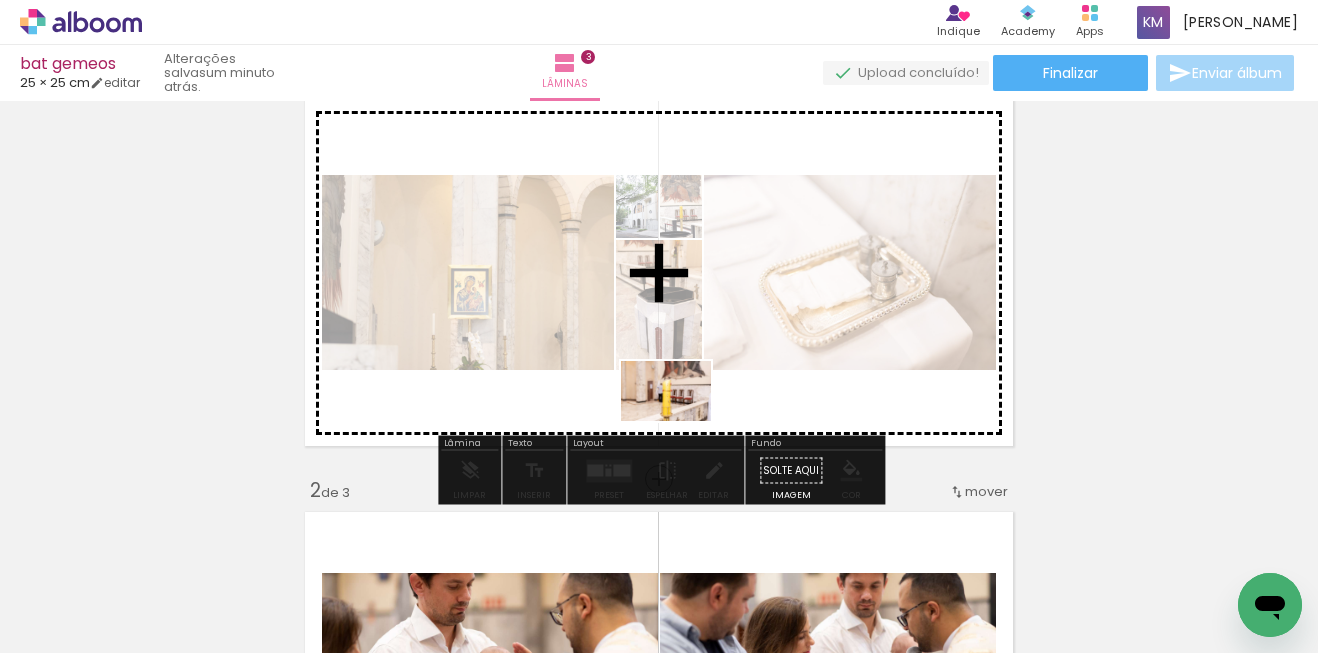 drag, startPoint x: 612, startPoint y: 596, endPoint x: 681, endPoint y: 418, distance: 190.90573 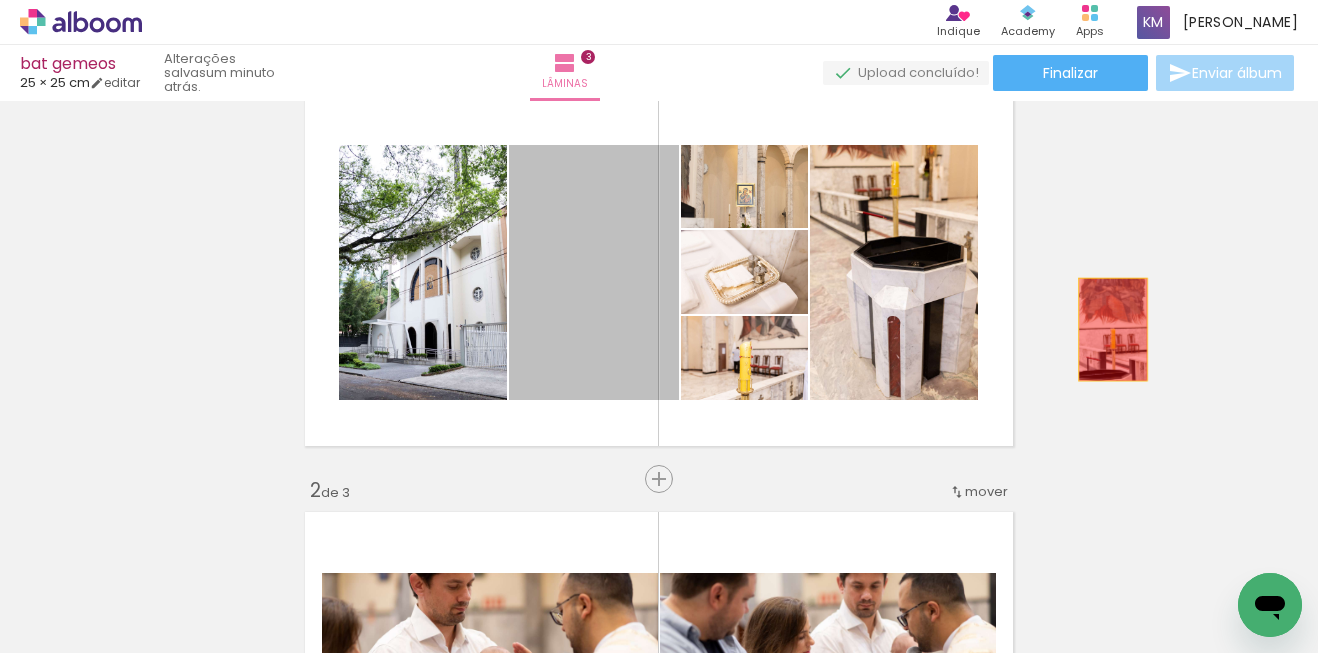 drag, startPoint x: 633, startPoint y: 321, endPoint x: 1113, endPoint y: 329, distance: 480.06665 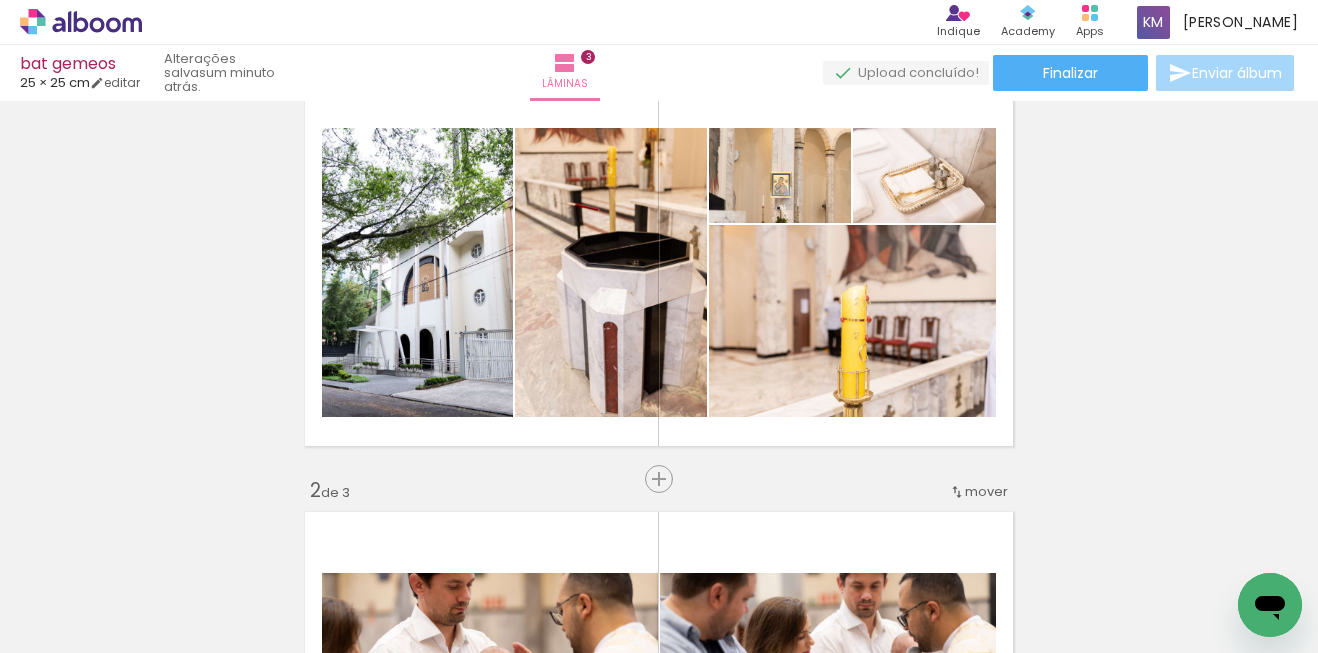 scroll, scrollTop: 0, scrollLeft: 22492, axis: horizontal 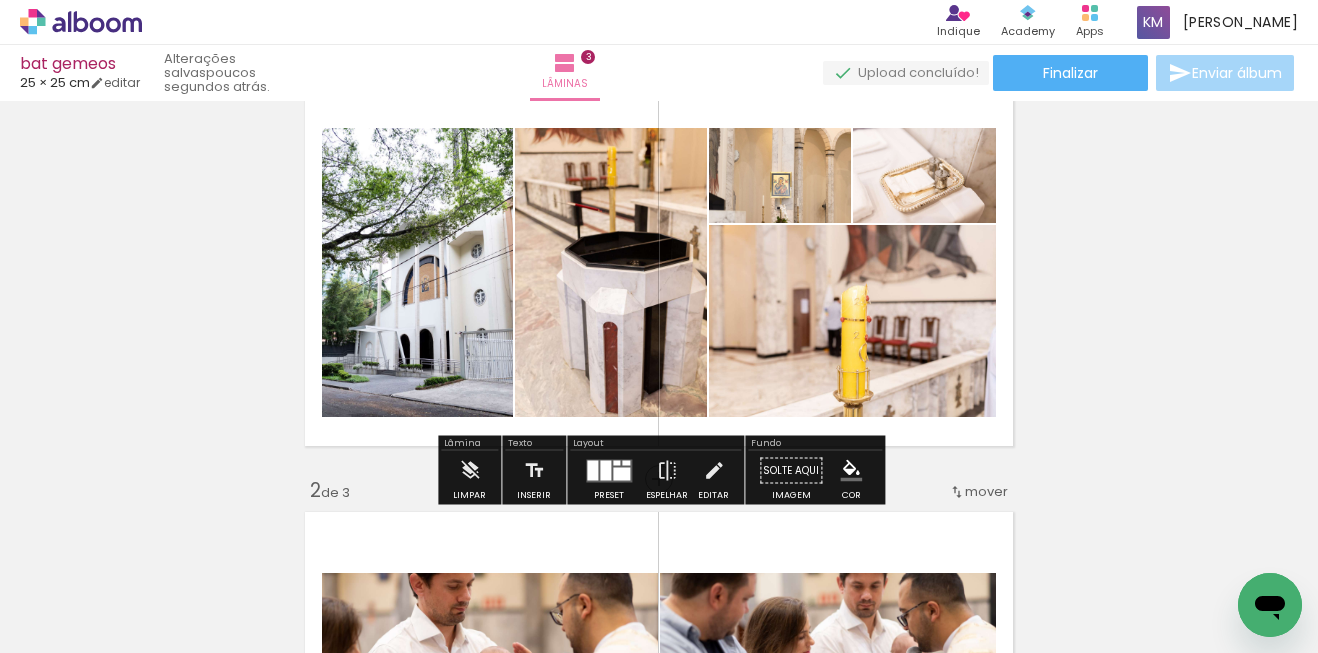 click at bounding box center [605, 470] 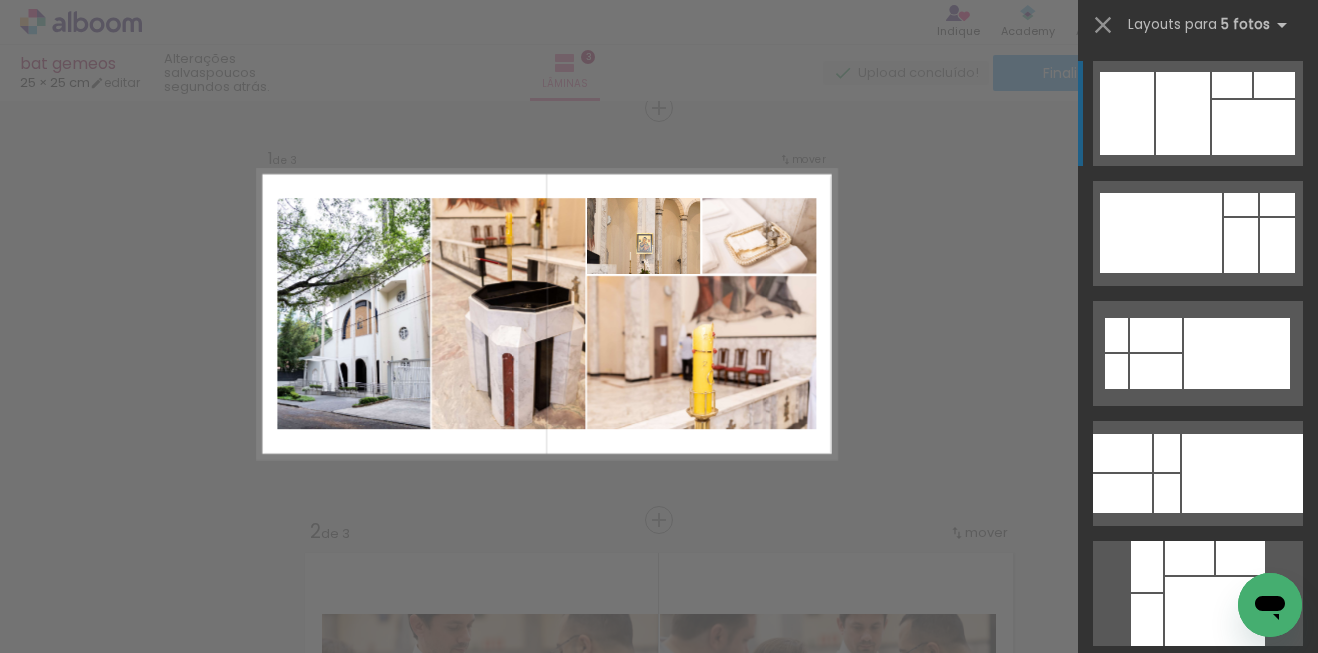 scroll, scrollTop: 25, scrollLeft: 0, axis: vertical 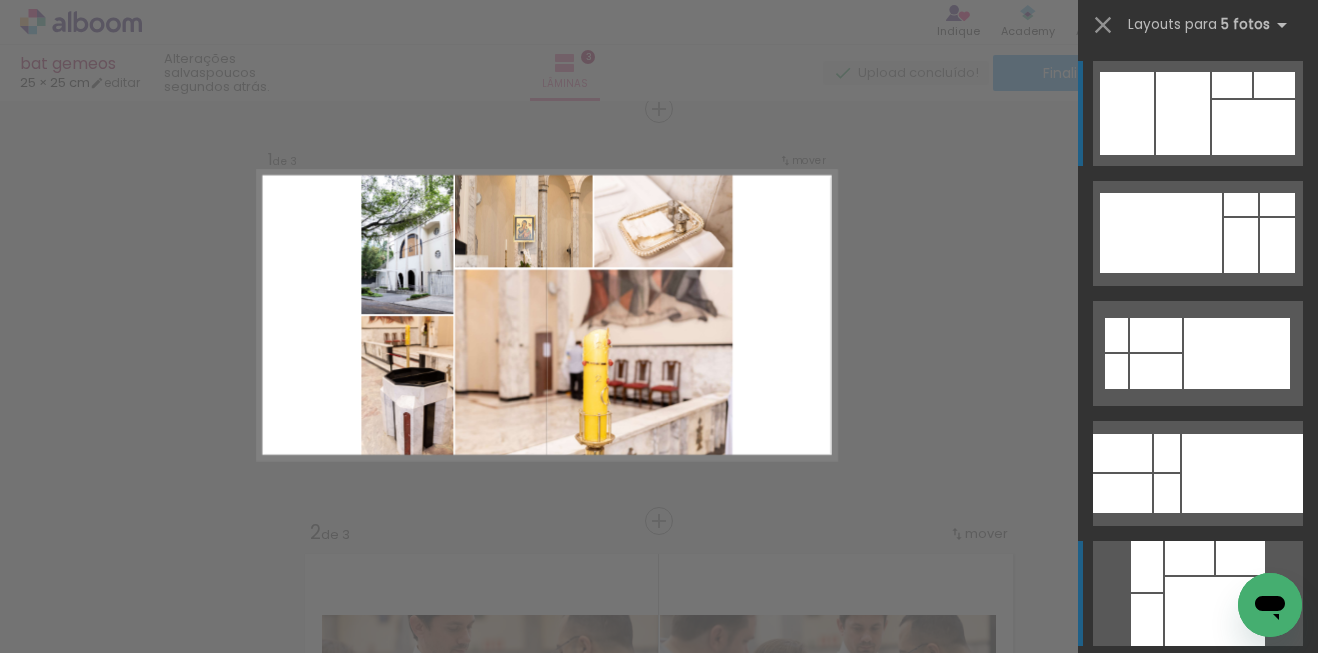 click at bounding box center (1198, 113) 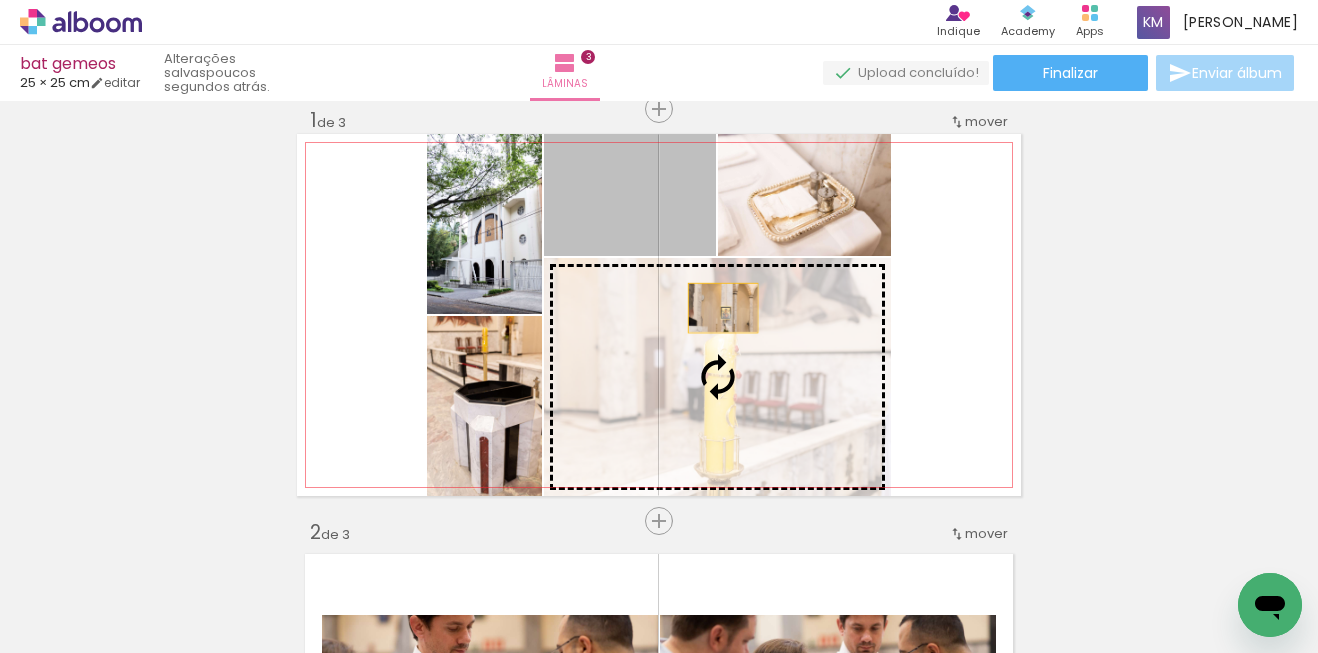drag, startPoint x: 684, startPoint y: 218, endPoint x: 729, endPoint y: 333, distance: 123.49089 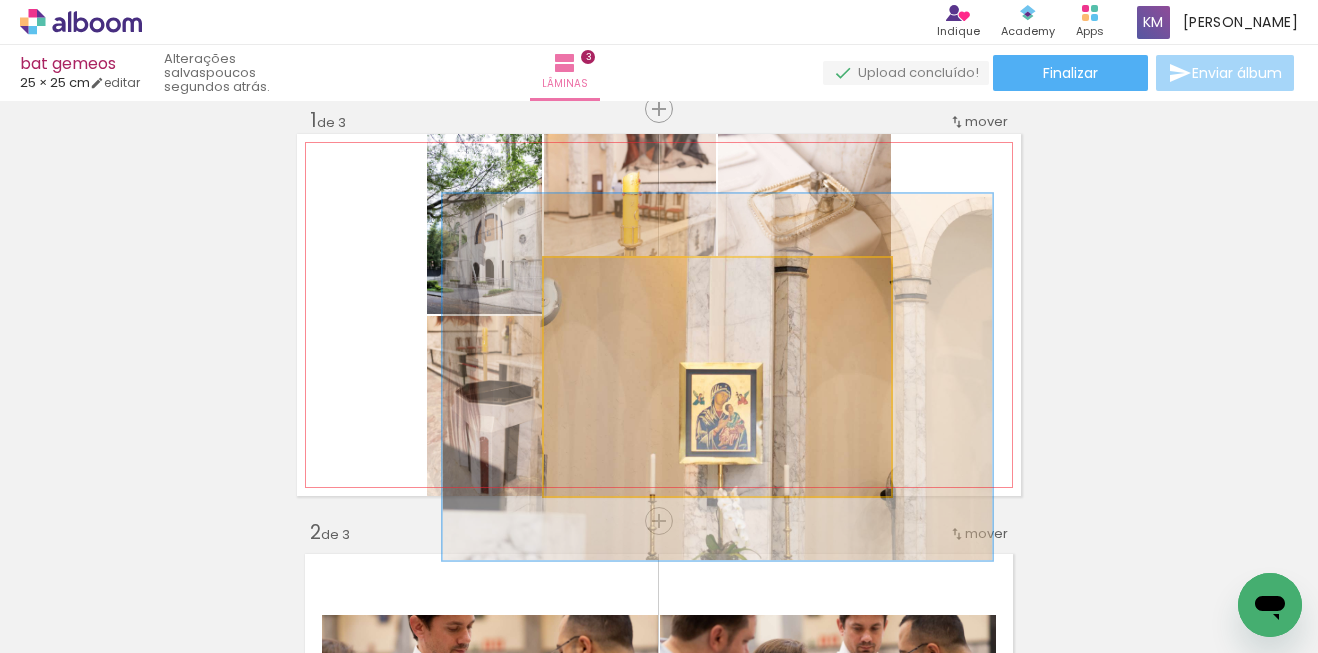 drag, startPoint x: 596, startPoint y: 280, endPoint x: 633, endPoint y: 285, distance: 37.336308 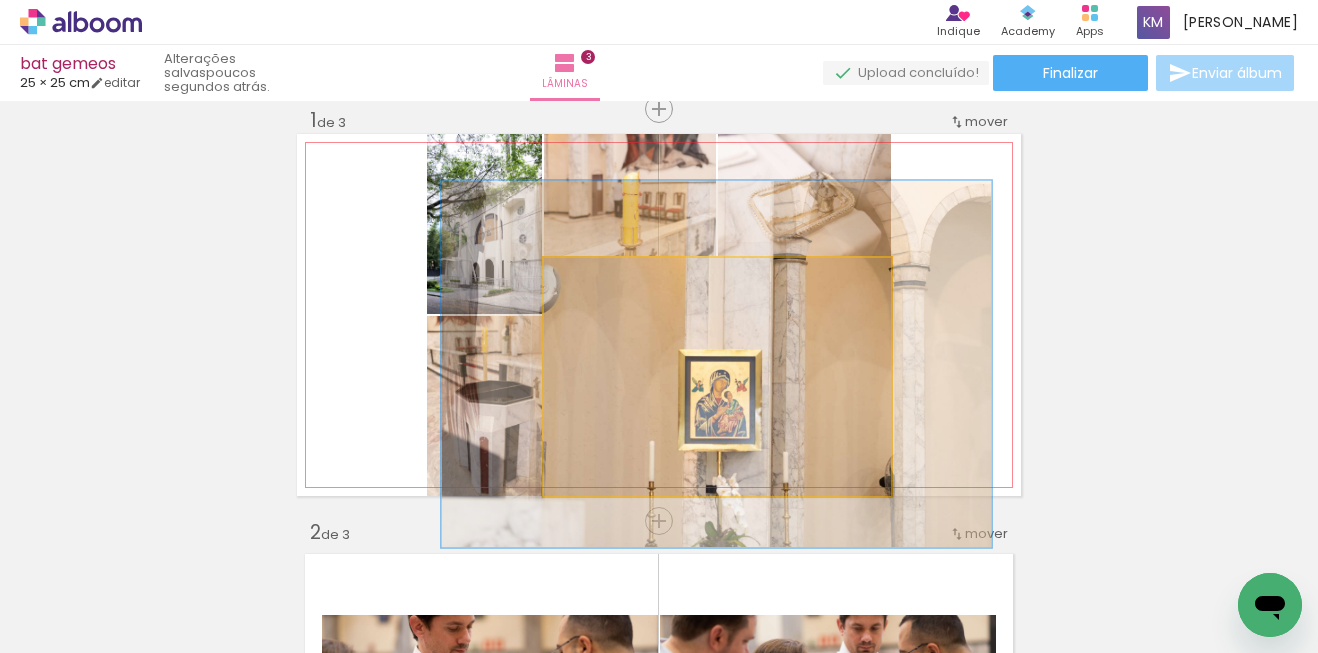drag, startPoint x: 726, startPoint y: 406, endPoint x: 725, endPoint y: 393, distance: 13.038404 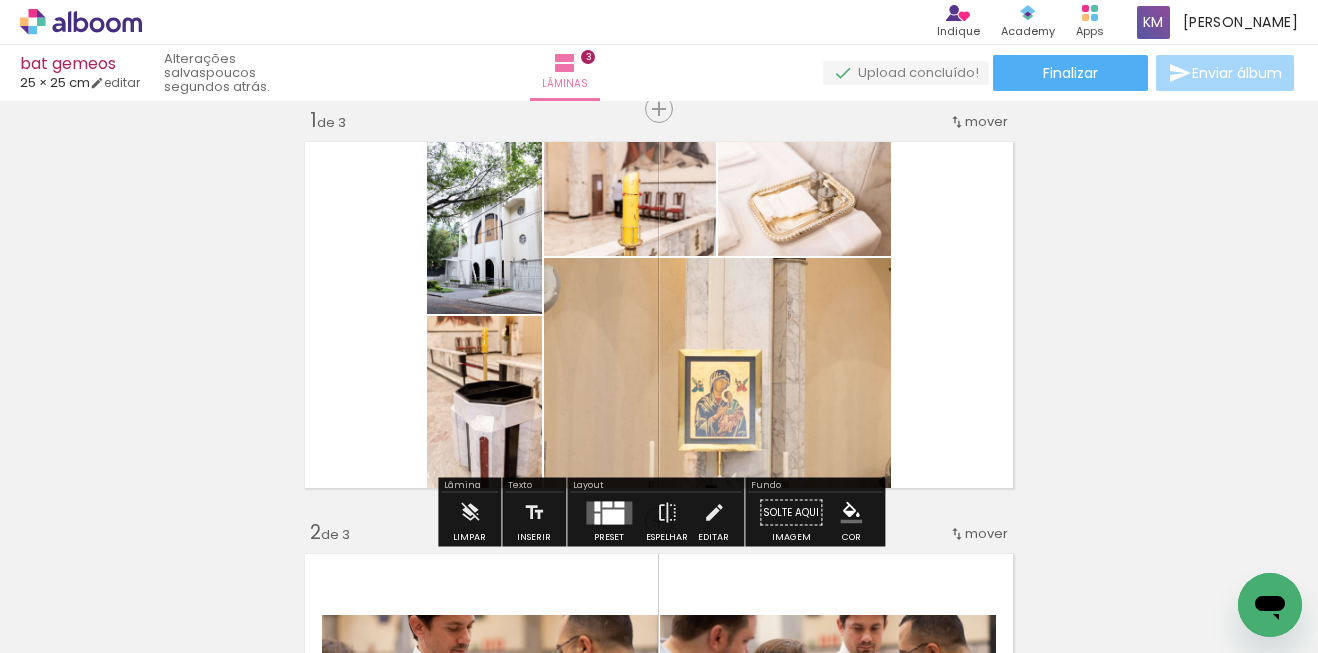 click on "Inserir lâmina 1  de 3  Inserir lâmina 2  de 3  Inserir lâmina 3  de 3" at bounding box center (659, 907) 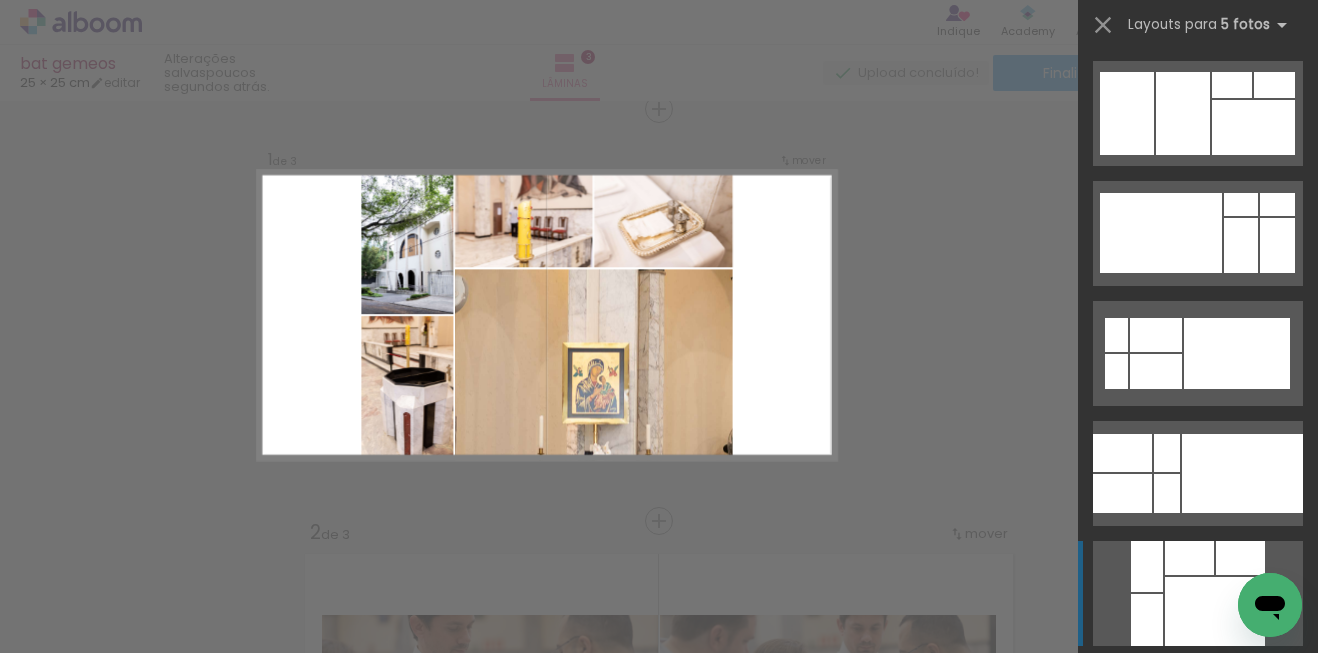 scroll, scrollTop: 480, scrollLeft: 0, axis: vertical 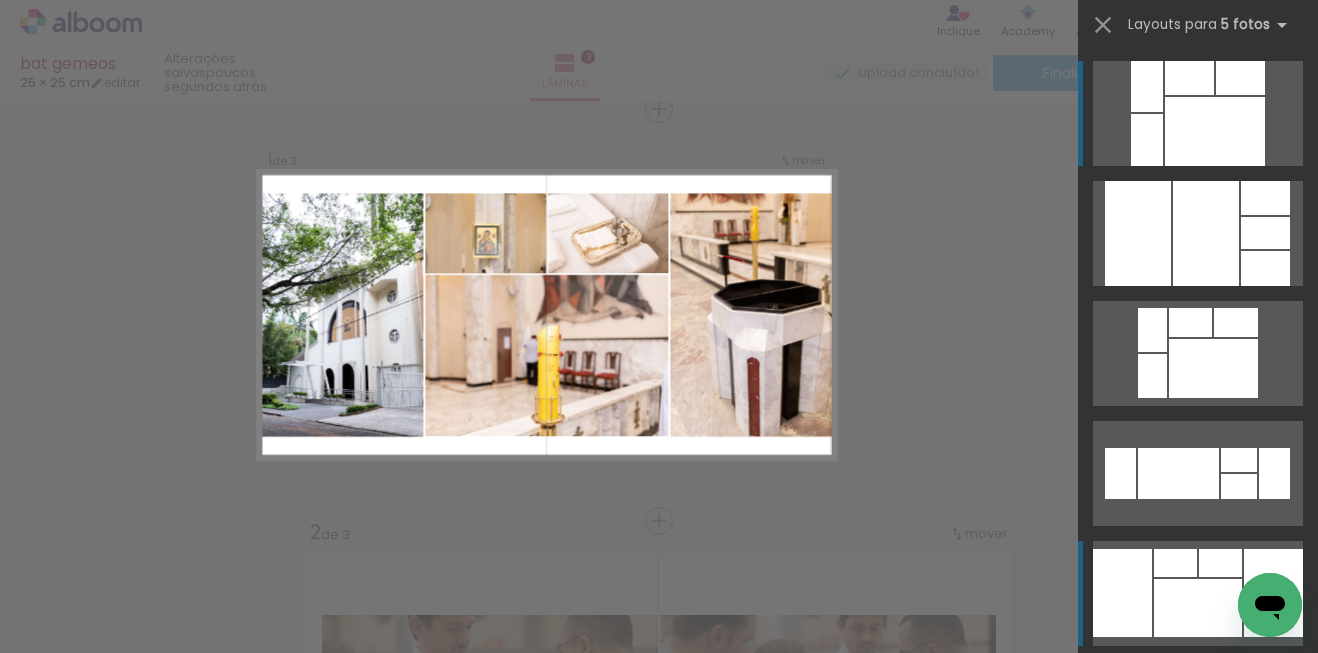 click at bounding box center (1215, 131) 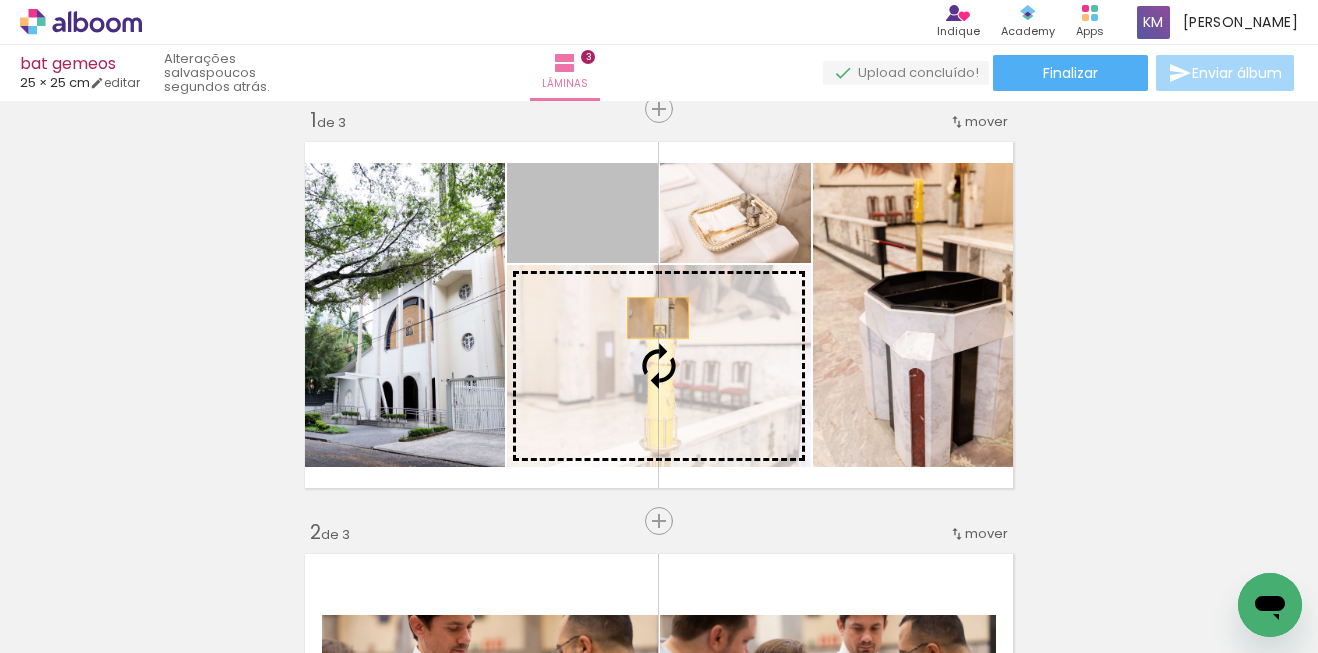 drag, startPoint x: 637, startPoint y: 243, endPoint x: 658, endPoint y: 317, distance: 76.922035 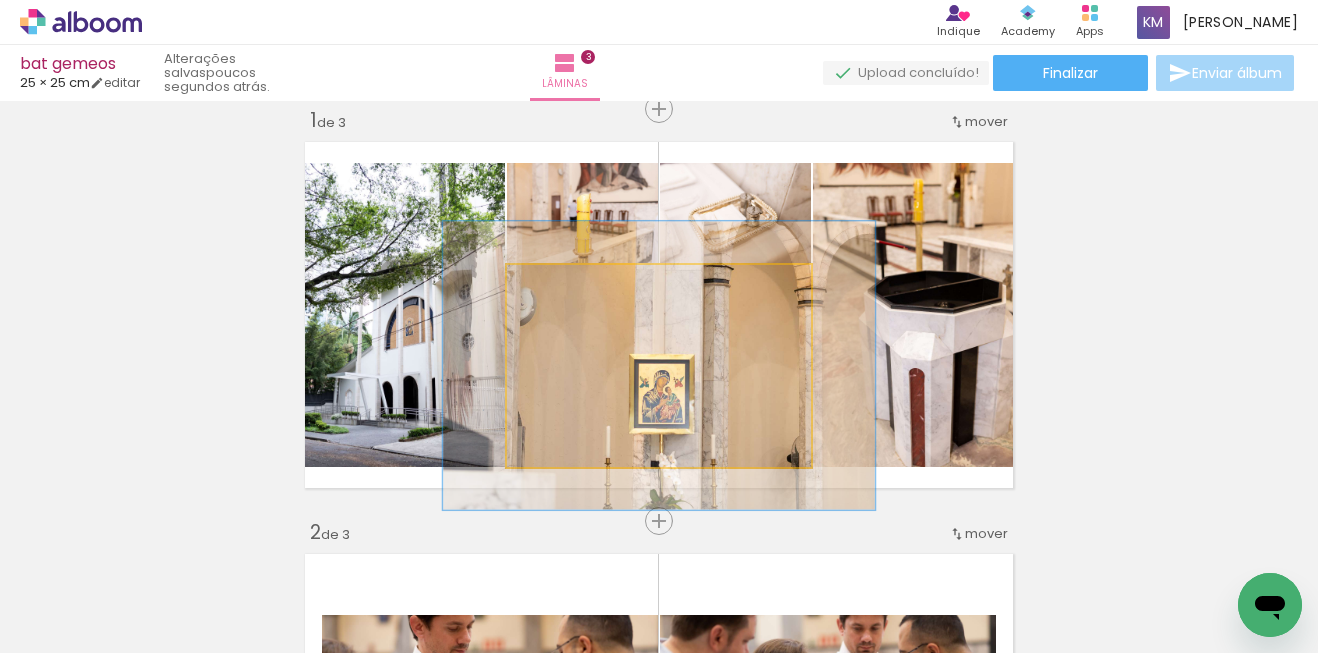 drag, startPoint x: 554, startPoint y: 290, endPoint x: 583, endPoint y: 291, distance: 29.017237 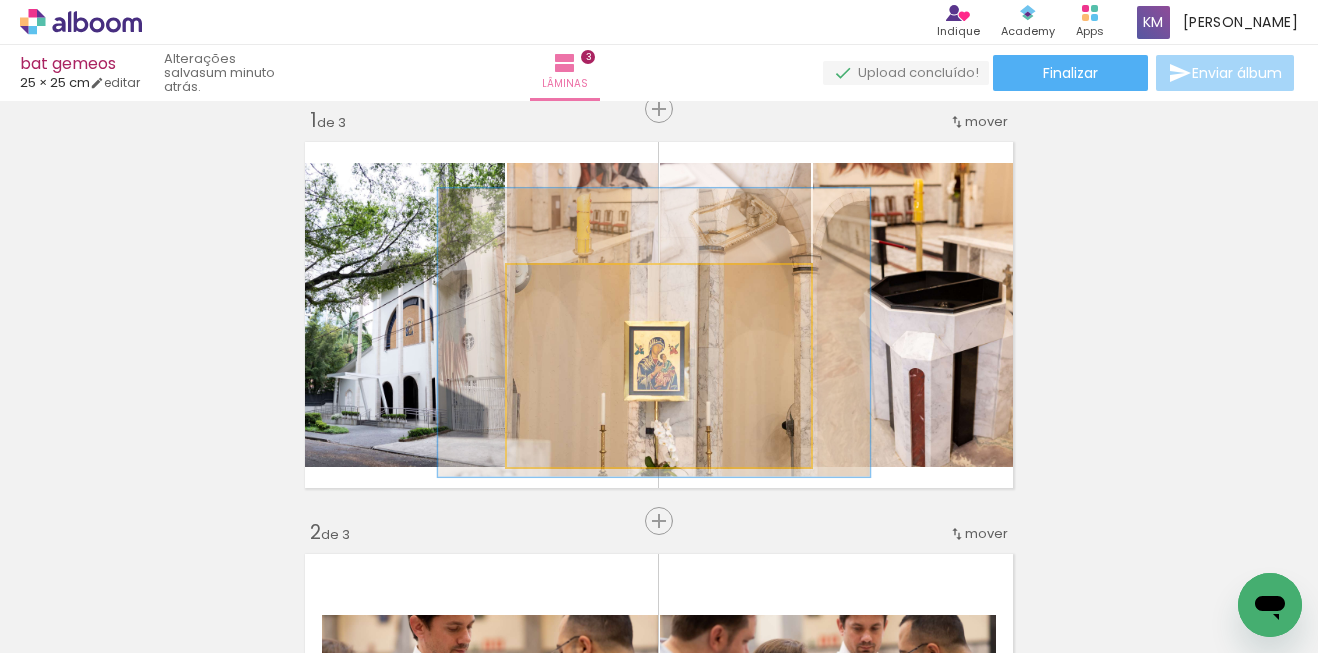 drag, startPoint x: 676, startPoint y: 420, endPoint x: 671, endPoint y: 387, distance: 33.37664 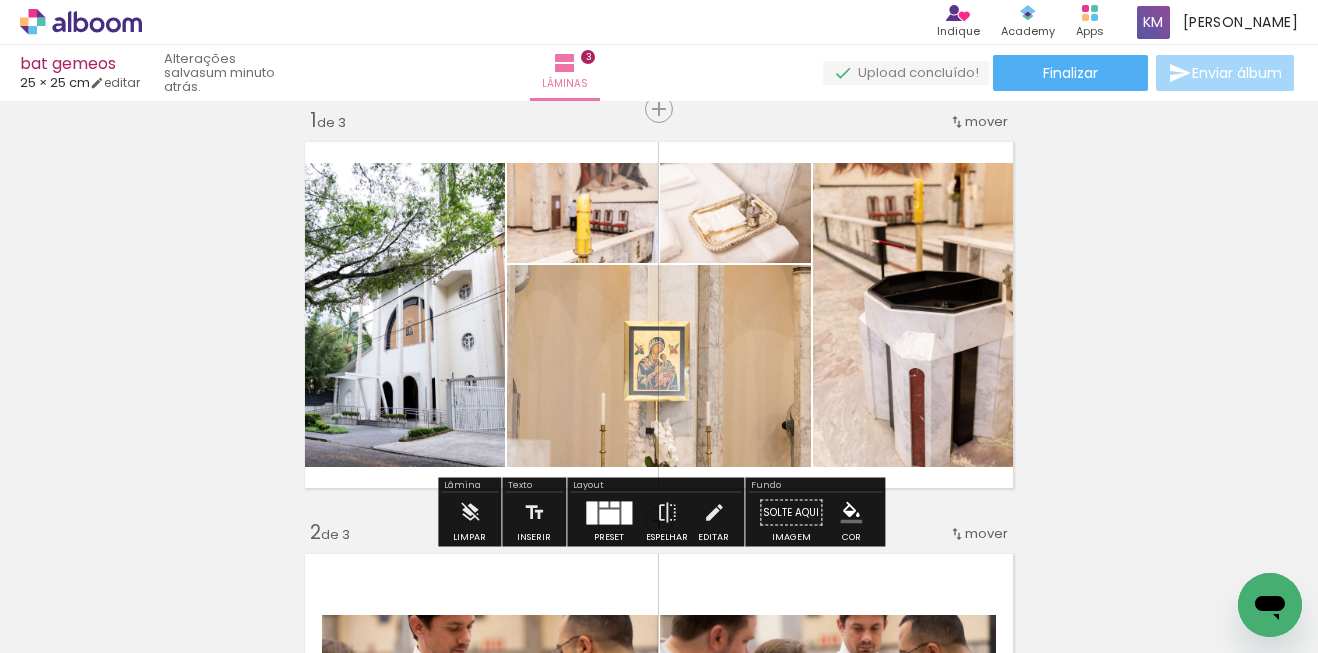 click on "Inserir lâmina 1  de 3  Inserir lâmina 2  de 3  Inserir lâmina 3  de 3" at bounding box center [659, 907] 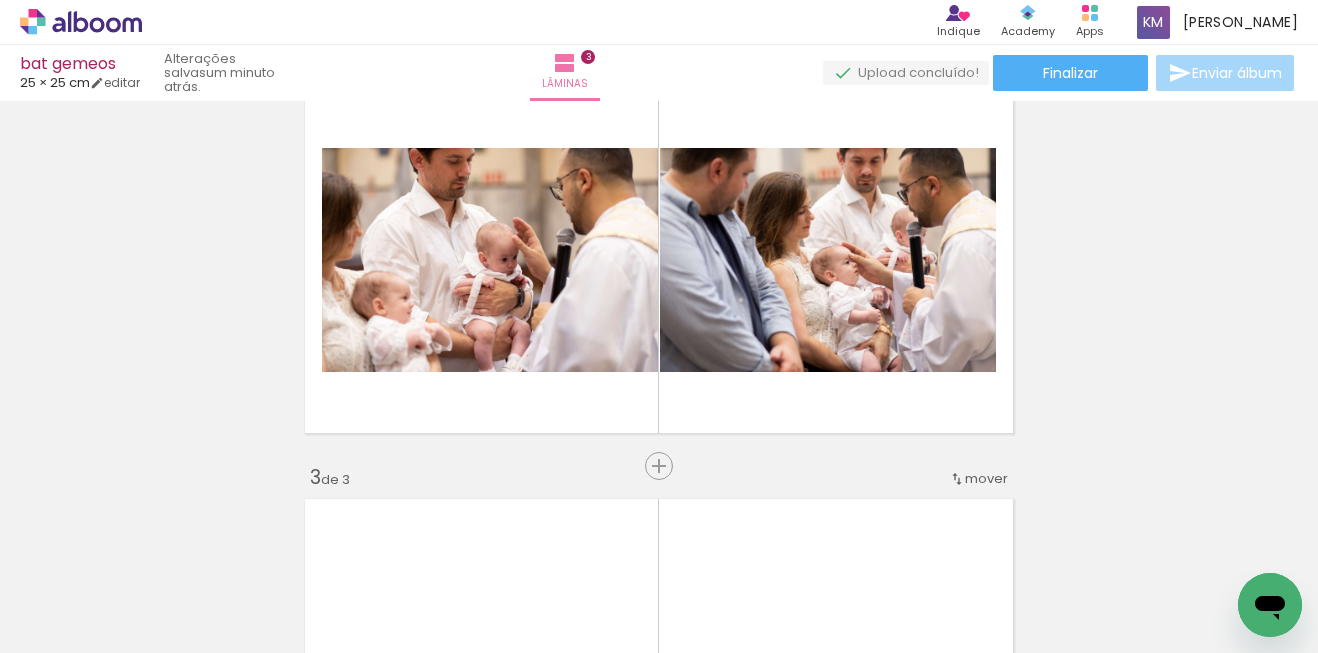 scroll, scrollTop: 498, scrollLeft: 0, axis: vertical 